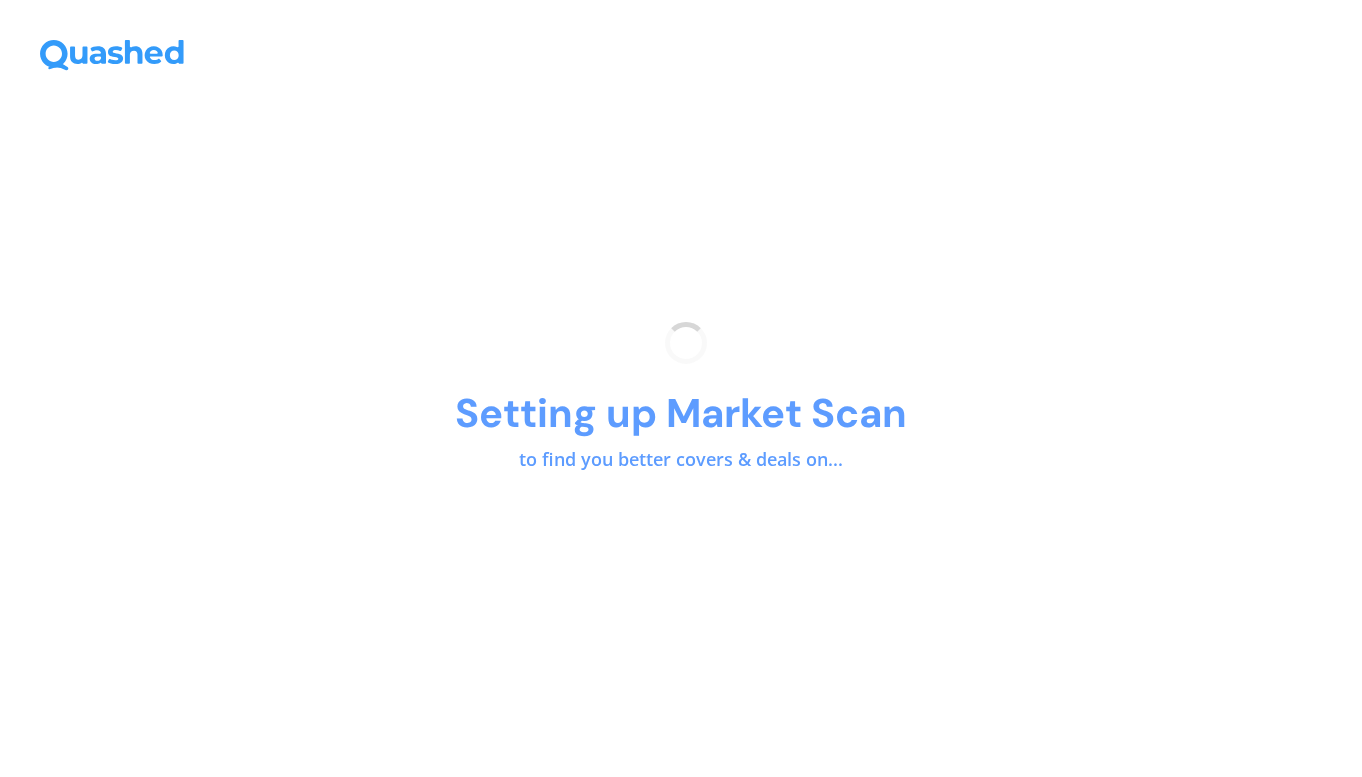 scroll, scrollTop: 0, scrollLeft: 0, axis: both 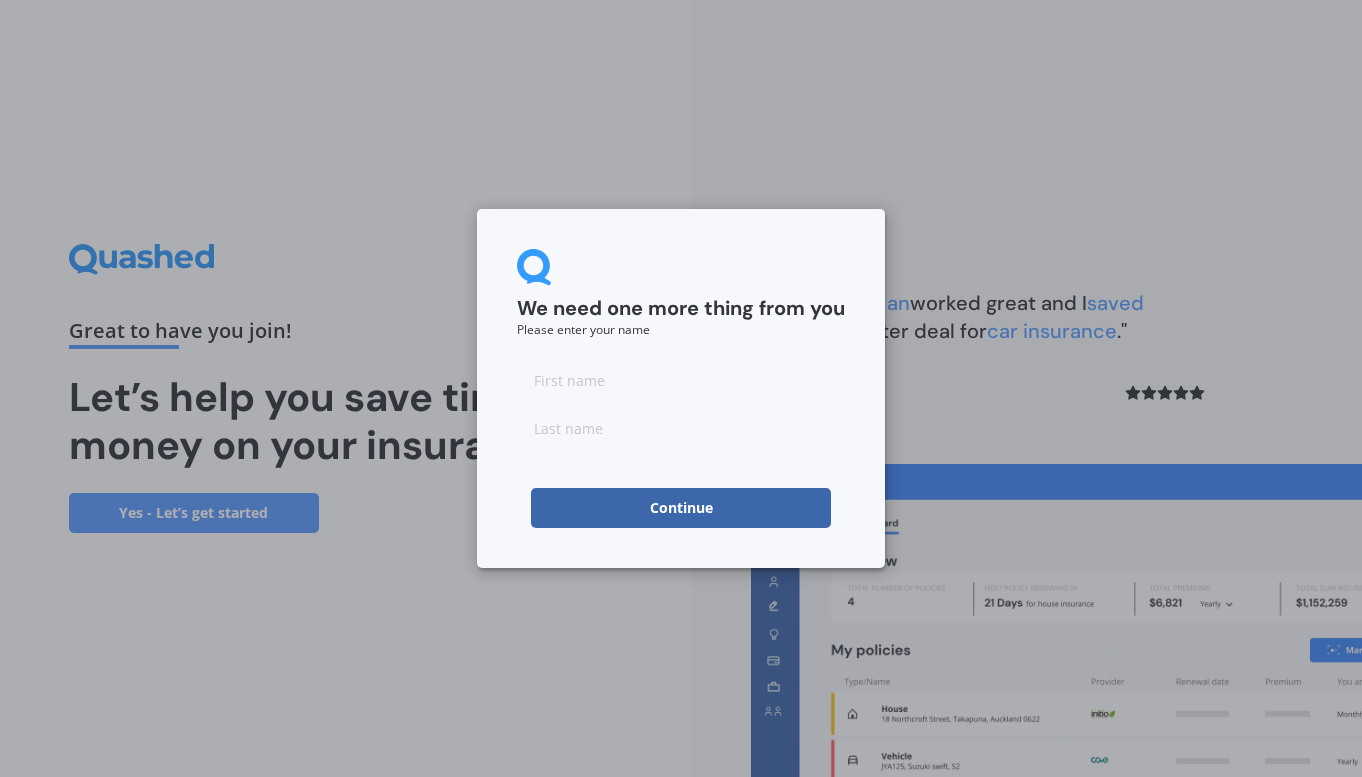 click at bounding box center (681, 380) 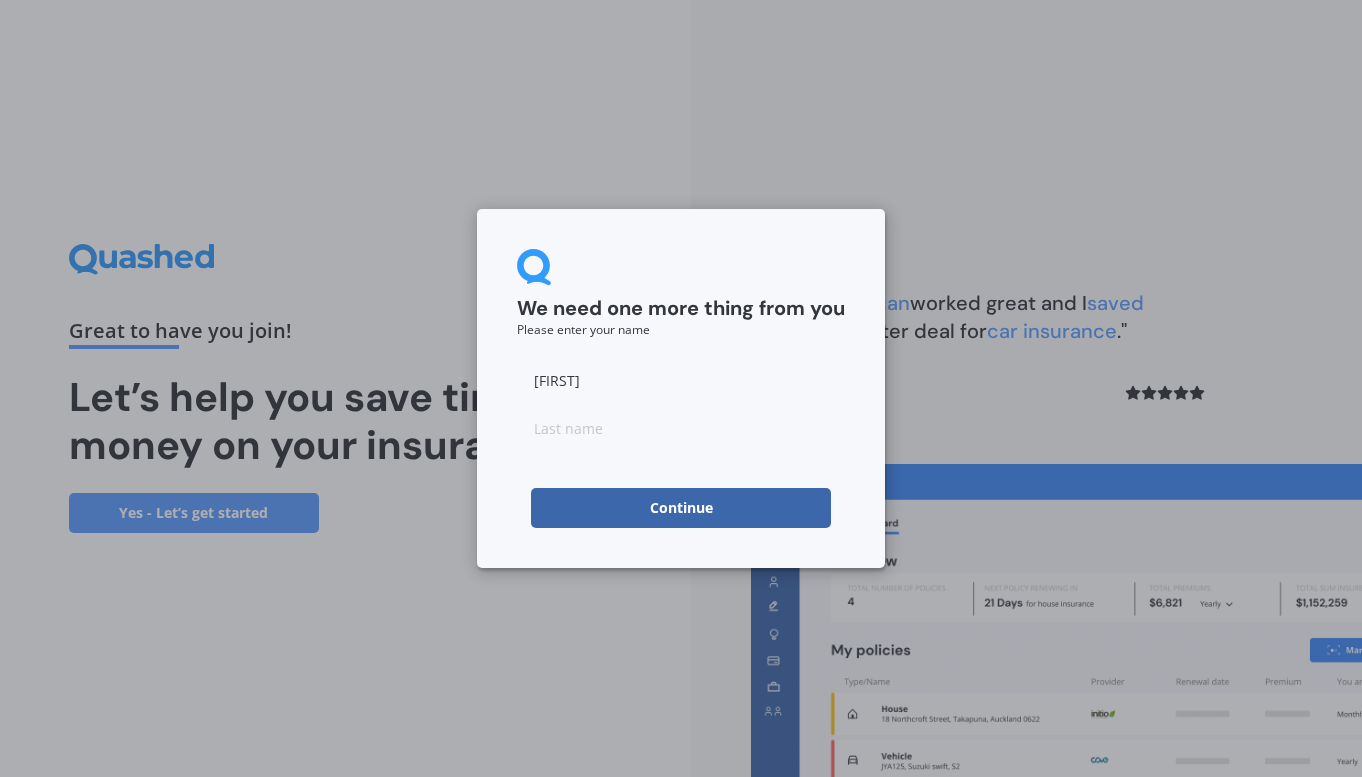 type on "[FIRST]" 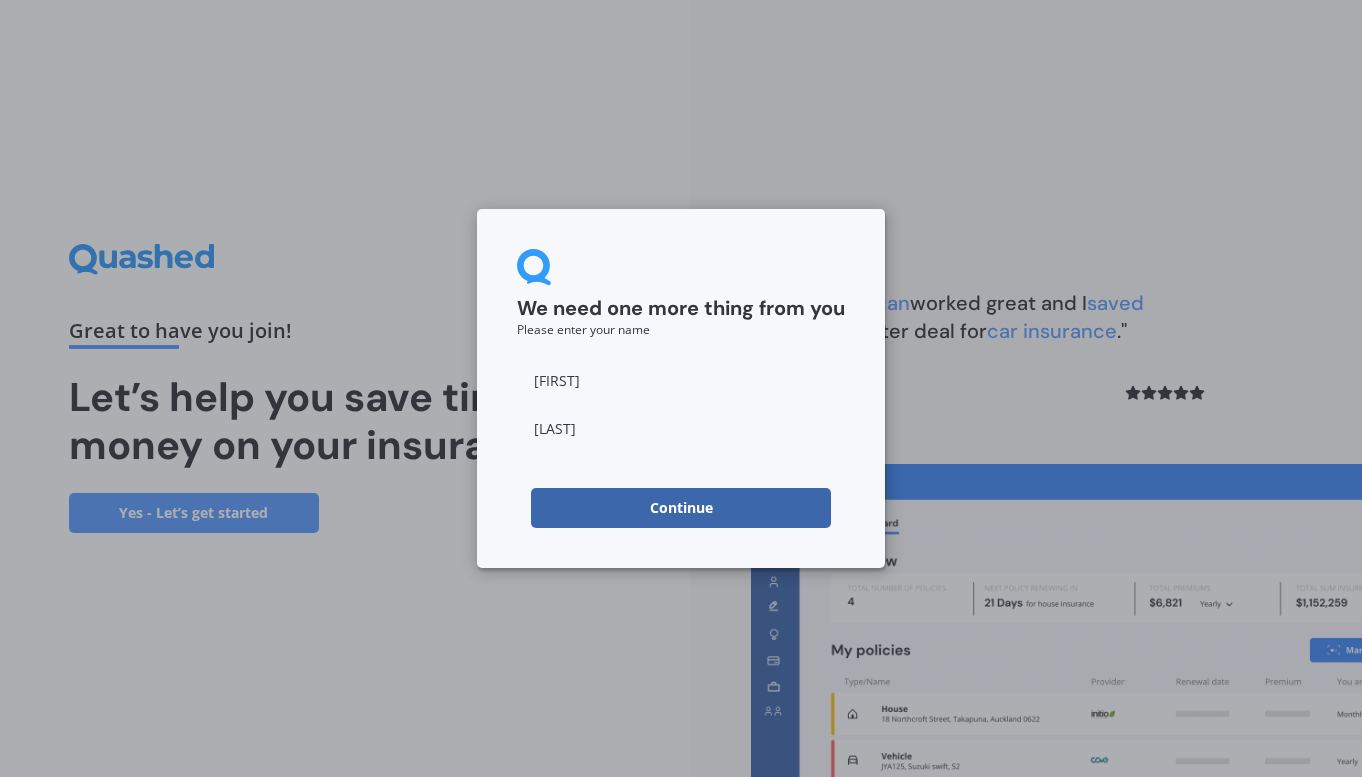 type on "[LAST]" 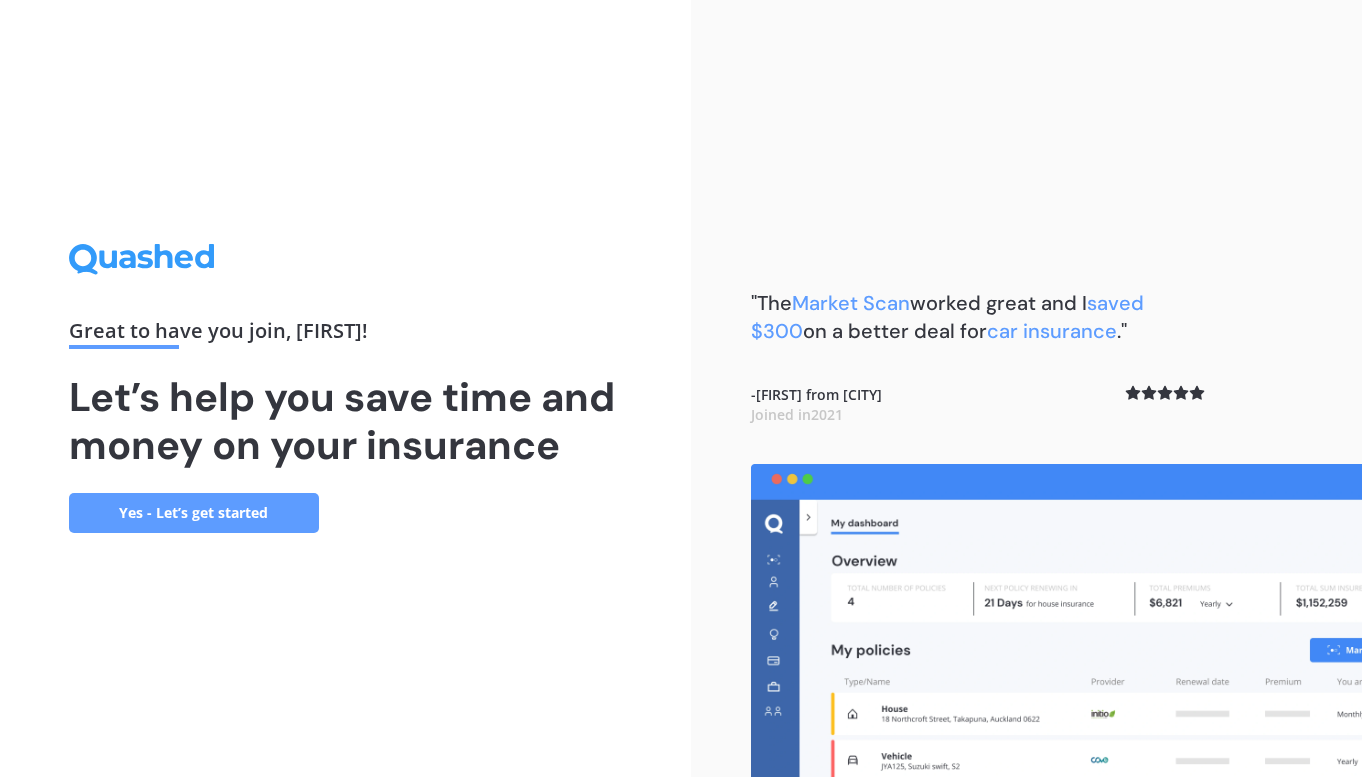scroll, scrollTop: 0, scrollLeft: 0, axis: both 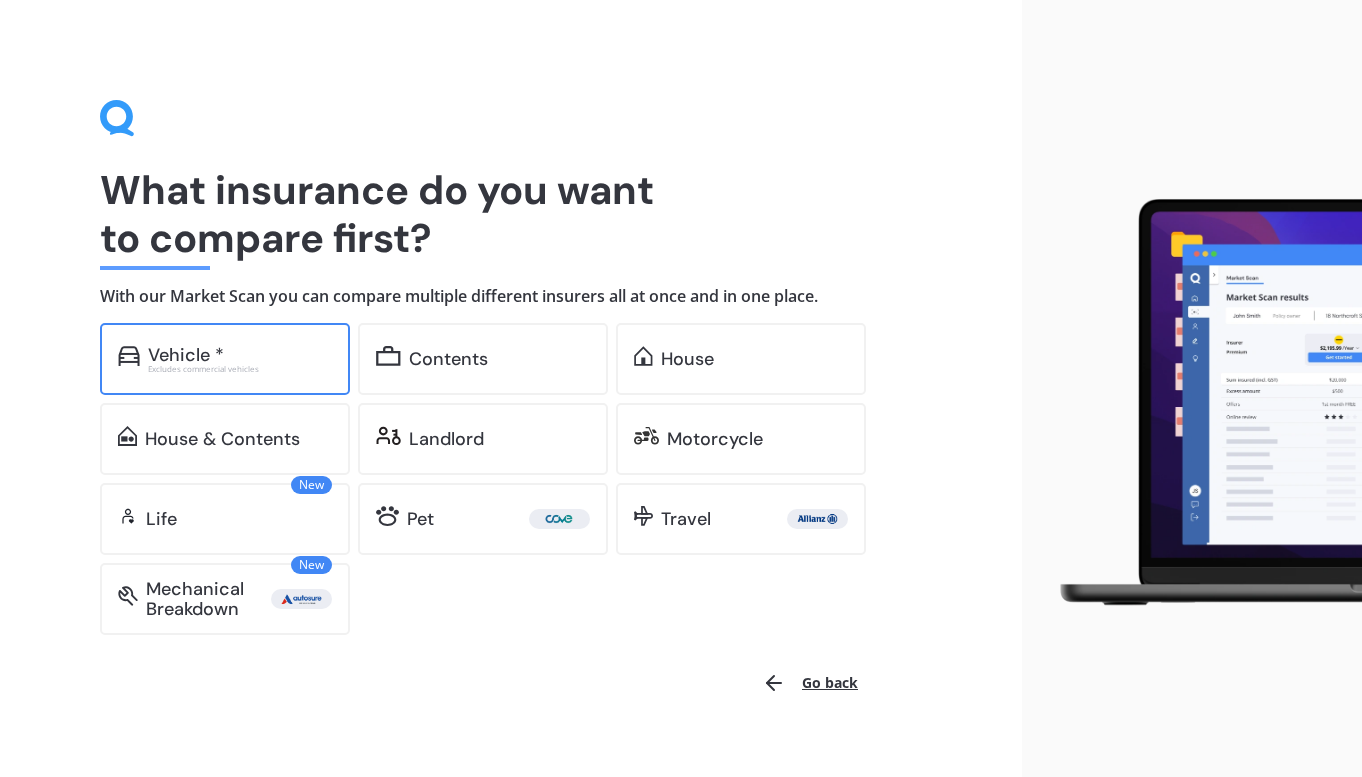 click on "Vehicle *" at bounding box center (186, 355) 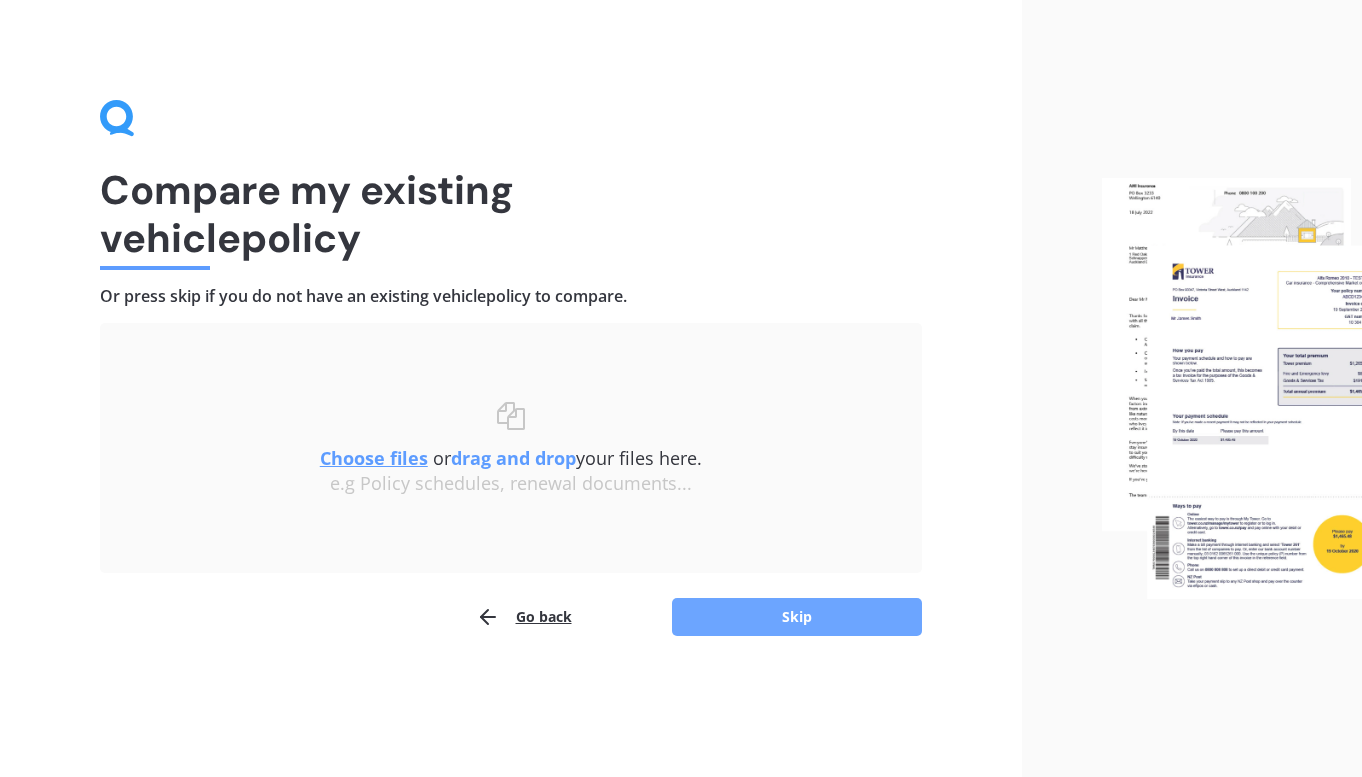 click on "Skip" at bounding box center (797, 617) 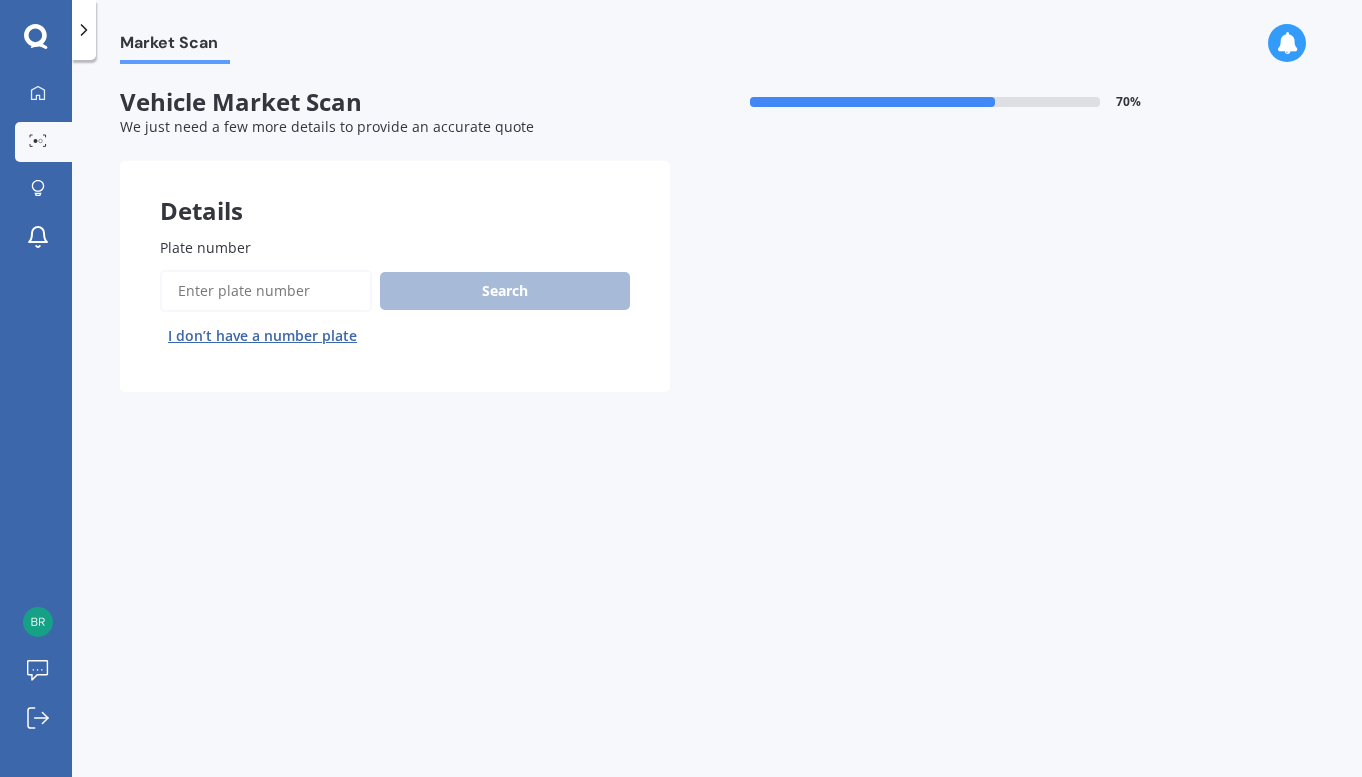 click on "Plate number" at bounding box center (266, 291) 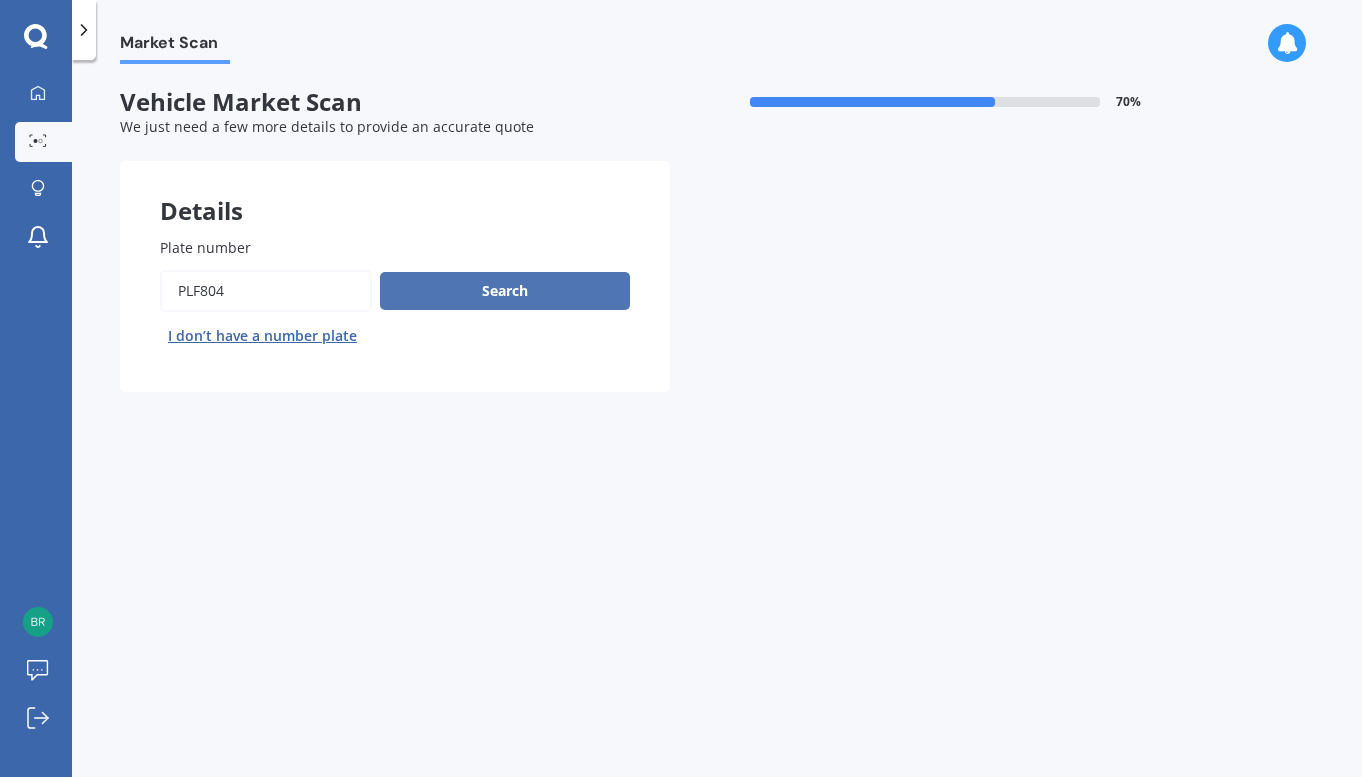 type on "plf804" 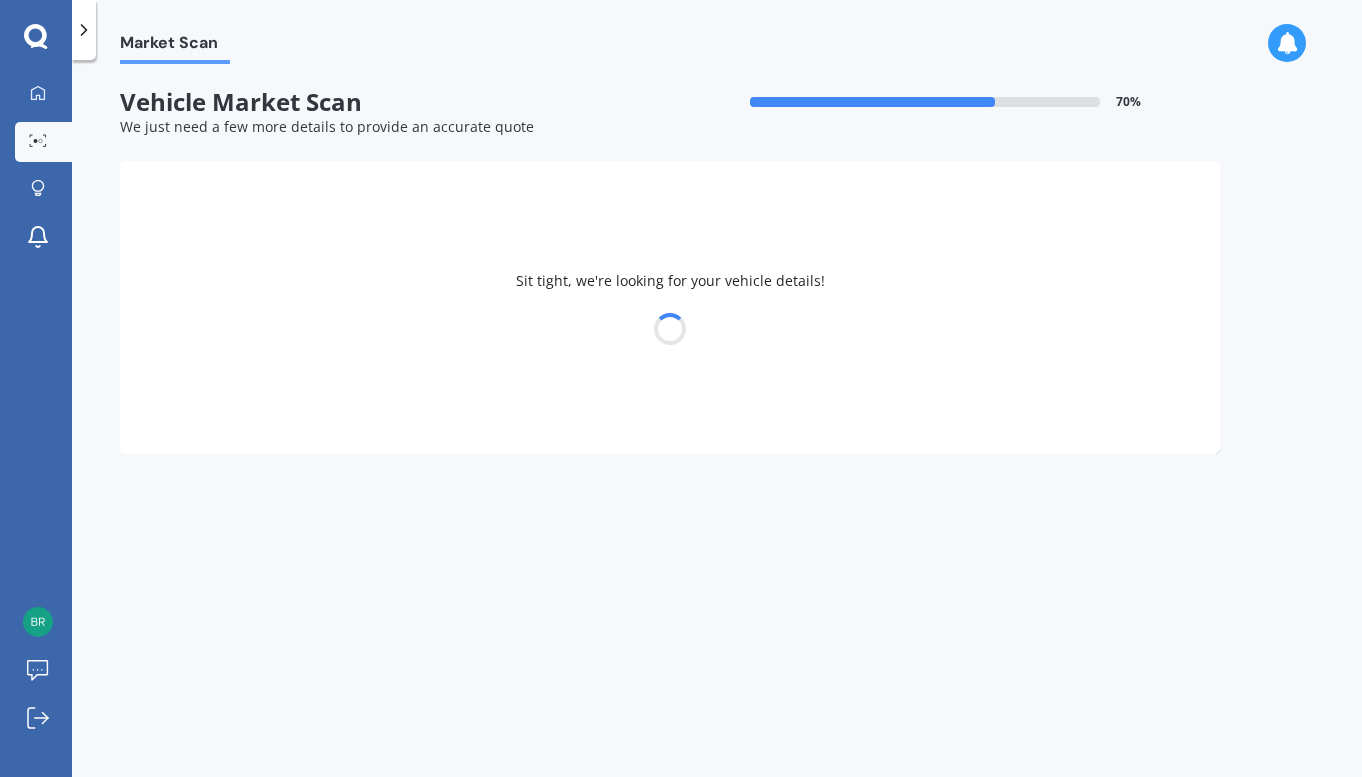 select on "PORSCHE" 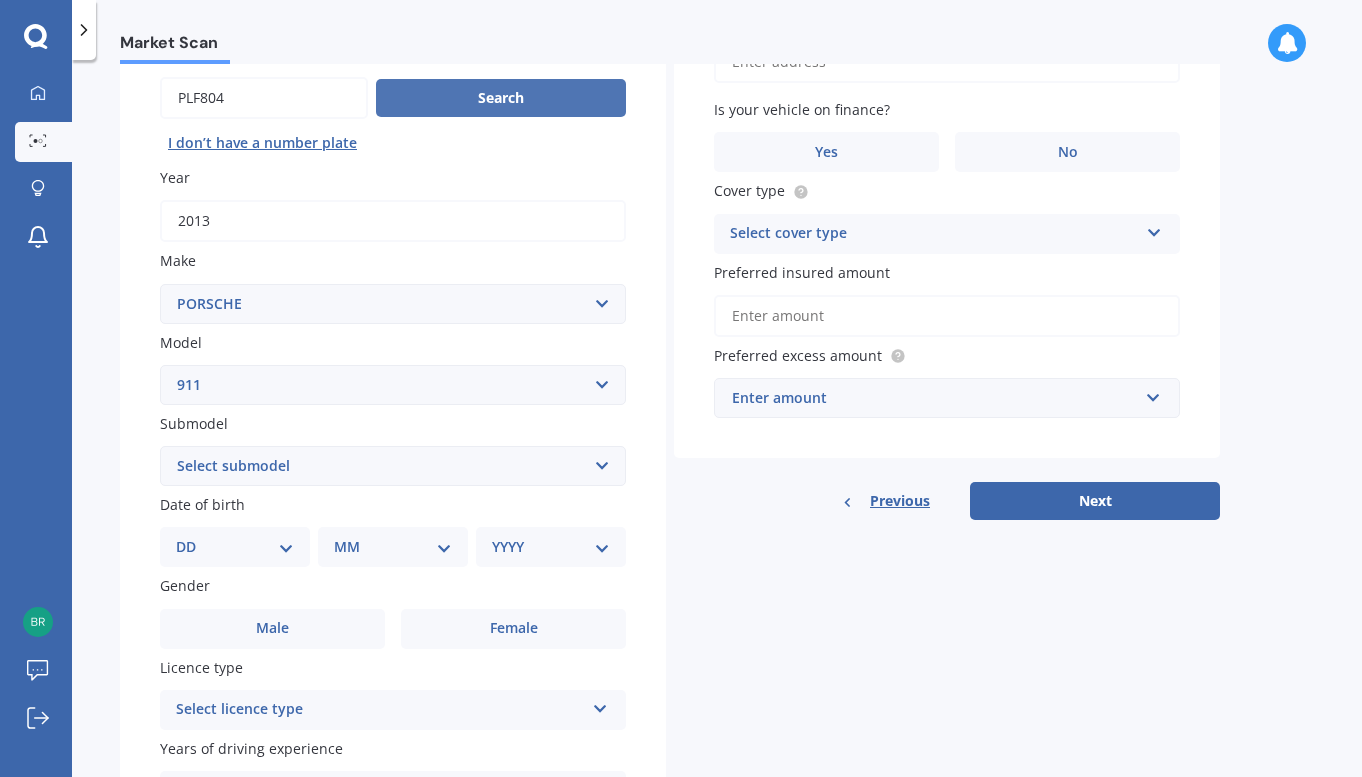 scroll, scrollTop: 208, scrollLeft: 0, axis: vertical 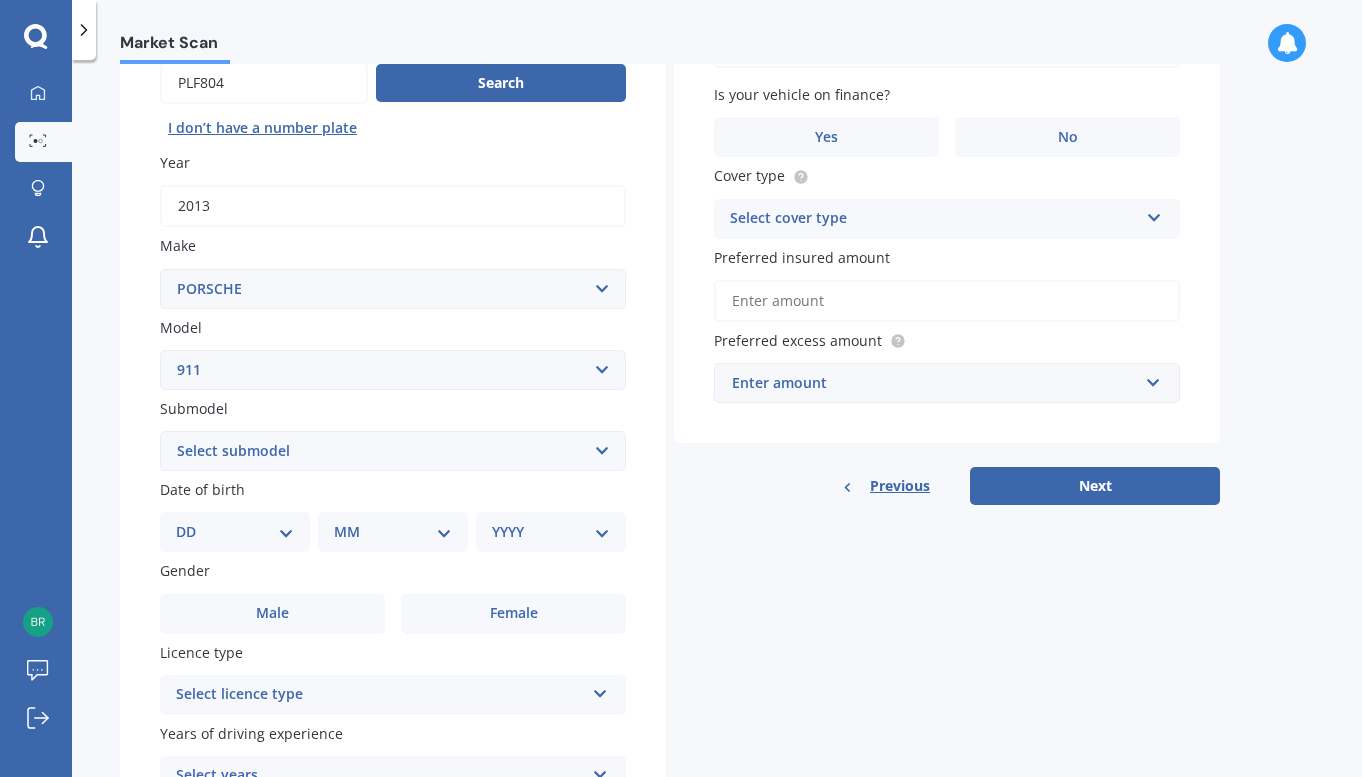 click on "Select submodel (All other) 2.7 Bi Turbo Carrera Carrera 2 Carrera 2.7 Carrera 3.0 Carrera 4 Carrera 4S Carrera 4S Cabriolet Carrera RS Carrera RS 2.7 Carrera S Carrera Sport Carrera targa E GT1 GT2 GT3 GTR LeMans Bi-Turbo RS Clubsport RS Touring S SC Speedster T Targa Turbo Turbo 3.6 Turbo Coupe Turbo S Turbo S Cabriolet" at bounding box center (393, 451) 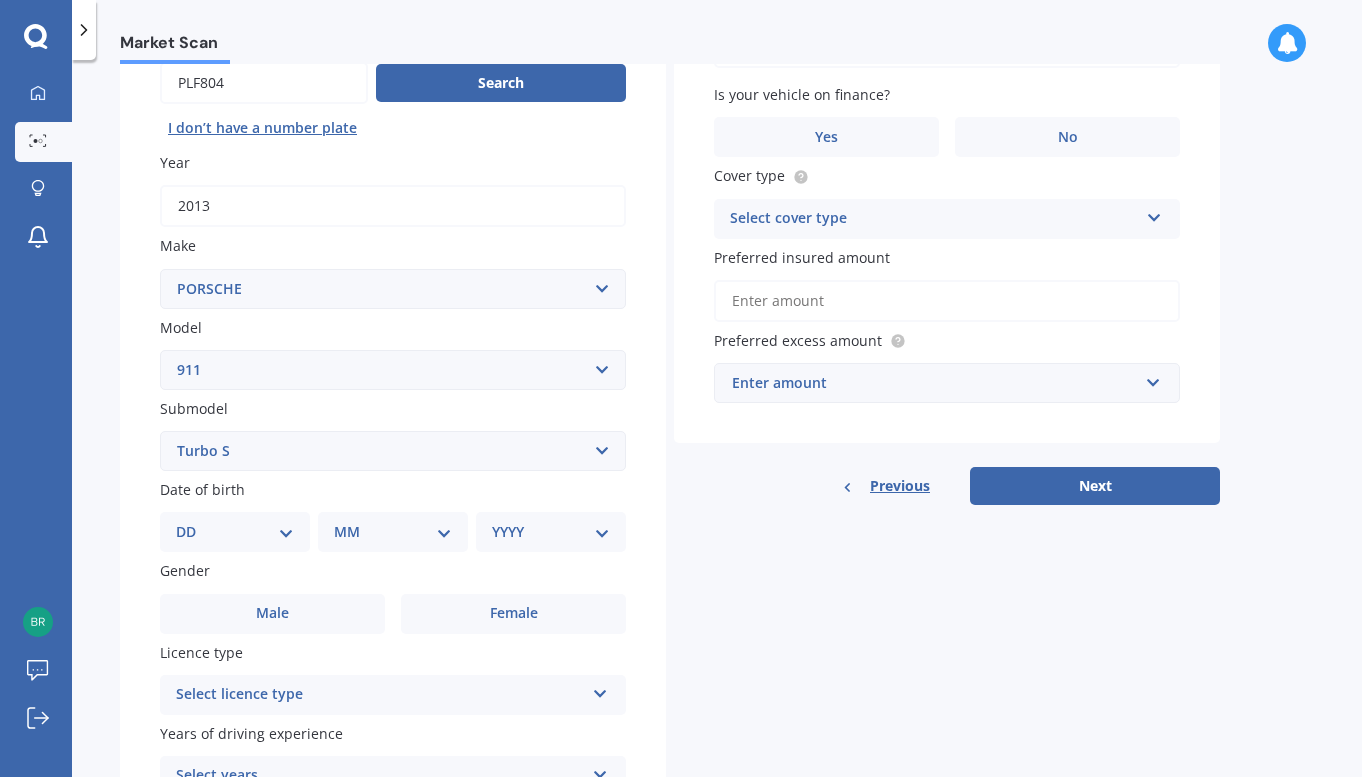click on "DD 01 02 03 04 05 06 07 08 09 10 11 12 13 14 15 16 17 18 19 20 21 22 23 24 25 26 27 28 29 30 31" at bounding box center [235, 532] 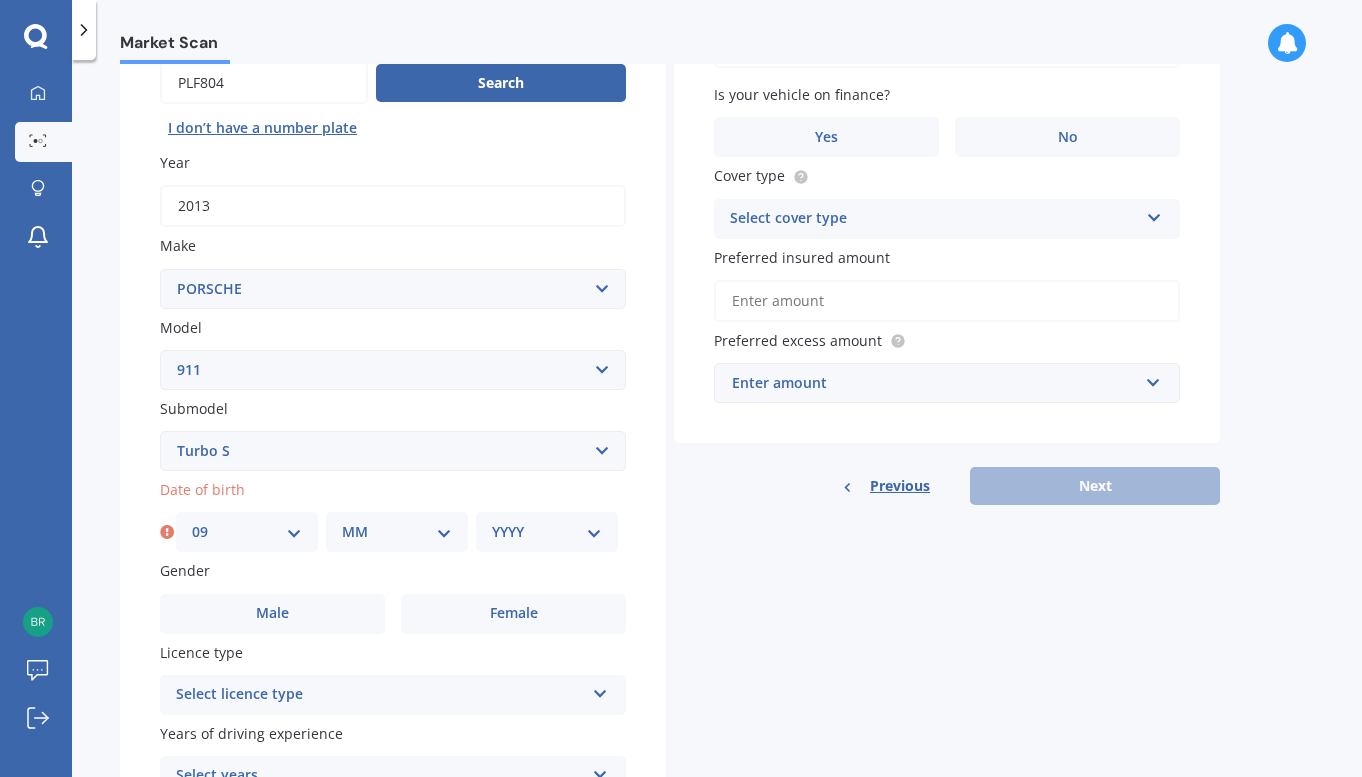 click on "MM 01 02 03 04 05 06 07 08 09 10 11 12" at bounding box center (397, 532) 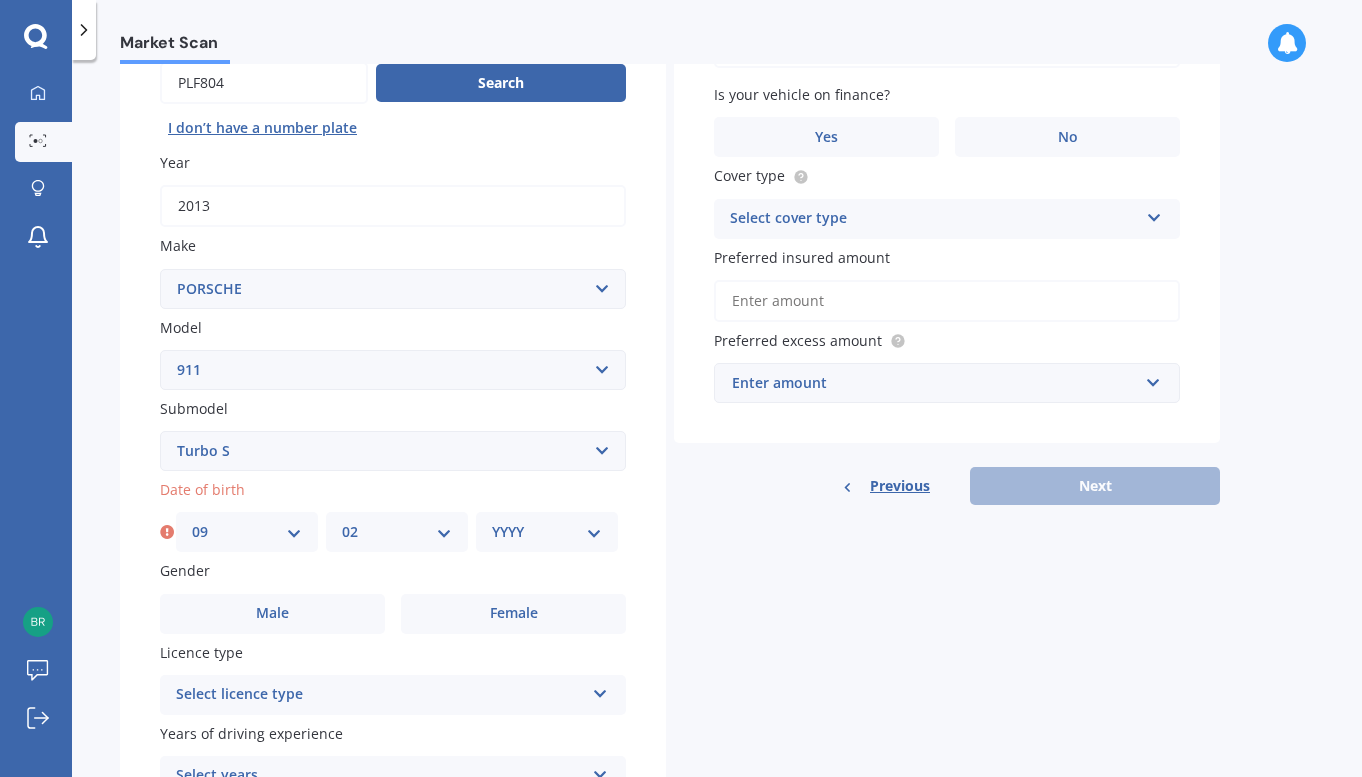 click on "YYYY 2025 2024 2023 2022 2021 2020 2019 2018 2017 2016 2015 2014 2013 2012 2011 2010 2009 2008 2007 2006 2005 2004 2003 2002 2001 2000 1999 1998 1997 1996 1995 1994 1993 1992 1991 1990 1989 1988 1987 1986 1985 1984 1983 1982 1981 1980 1979 1978 1977 1976 1975 1974 1973 1972 1971 1970 1969 1968 1967 1966 1965 1964 1963 1962 1961 1960 1959 1958 1957 1956 1955 1954 1953 1952 1951 1950 1949 1948 1947 1946 1945 1944 1943 1942 1941 1940 1939 1938 1937 1936 1935 1934 1933 1932 1931 1930 1929 1928 1927 1926" at bounding box center [547, 532] 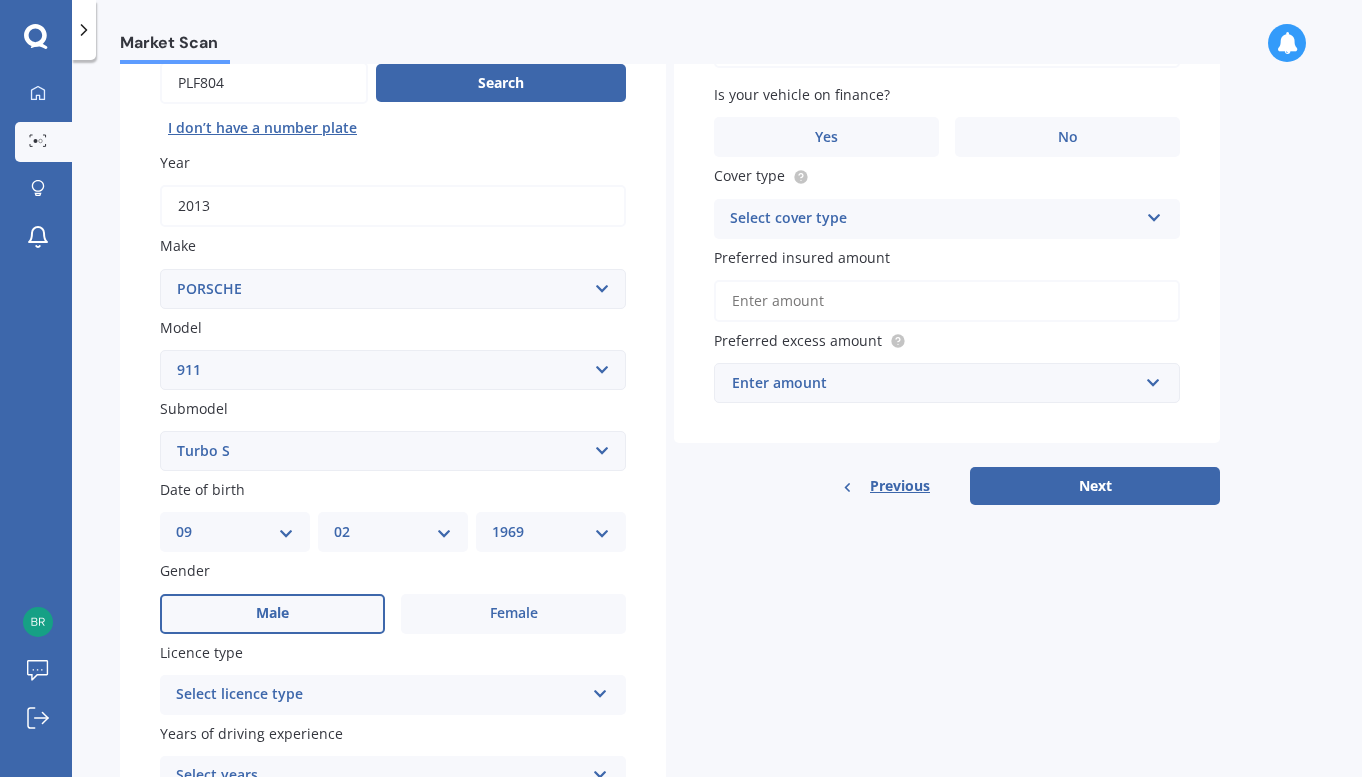 click on "Male" at bounding box center [272, 613] 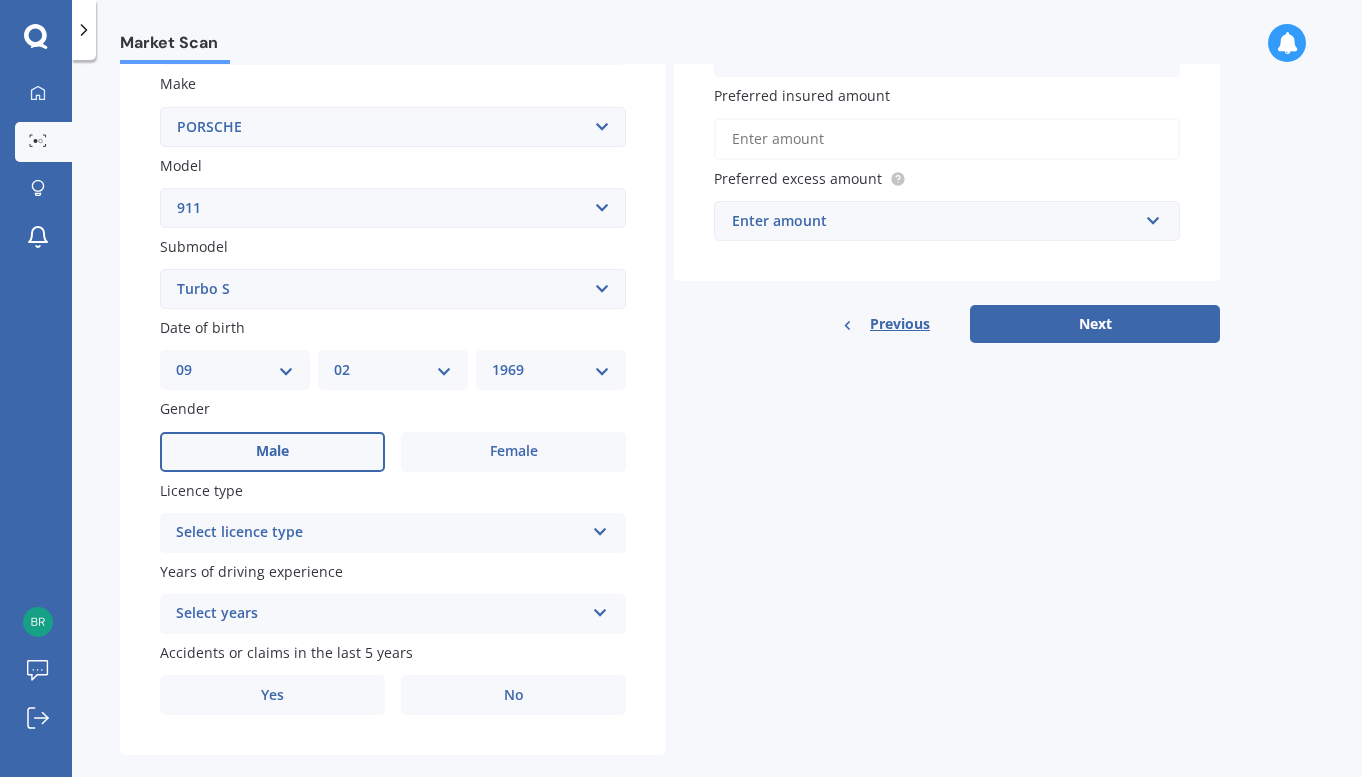 scroll, scrollTop: 371, scrollLeft: 0, axis: vertical 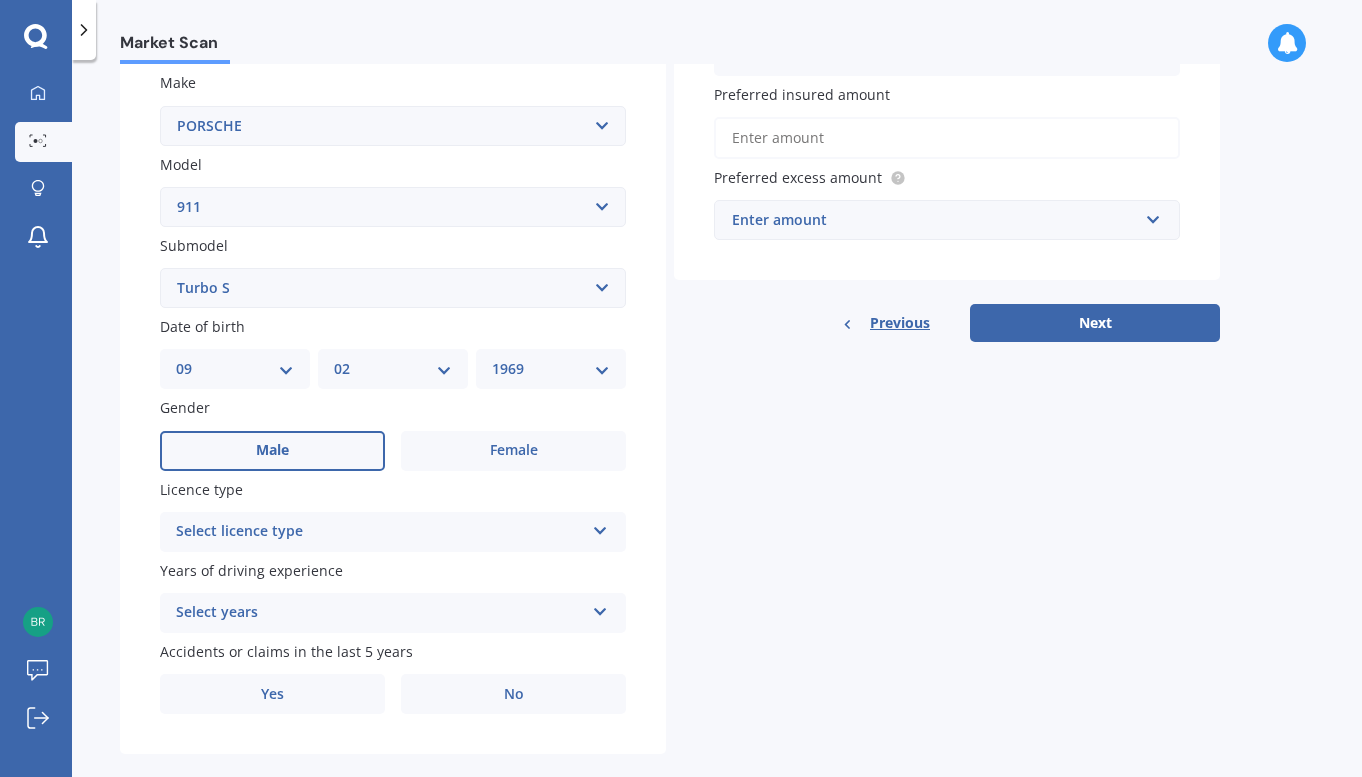 click at bounding box center [600, 527] 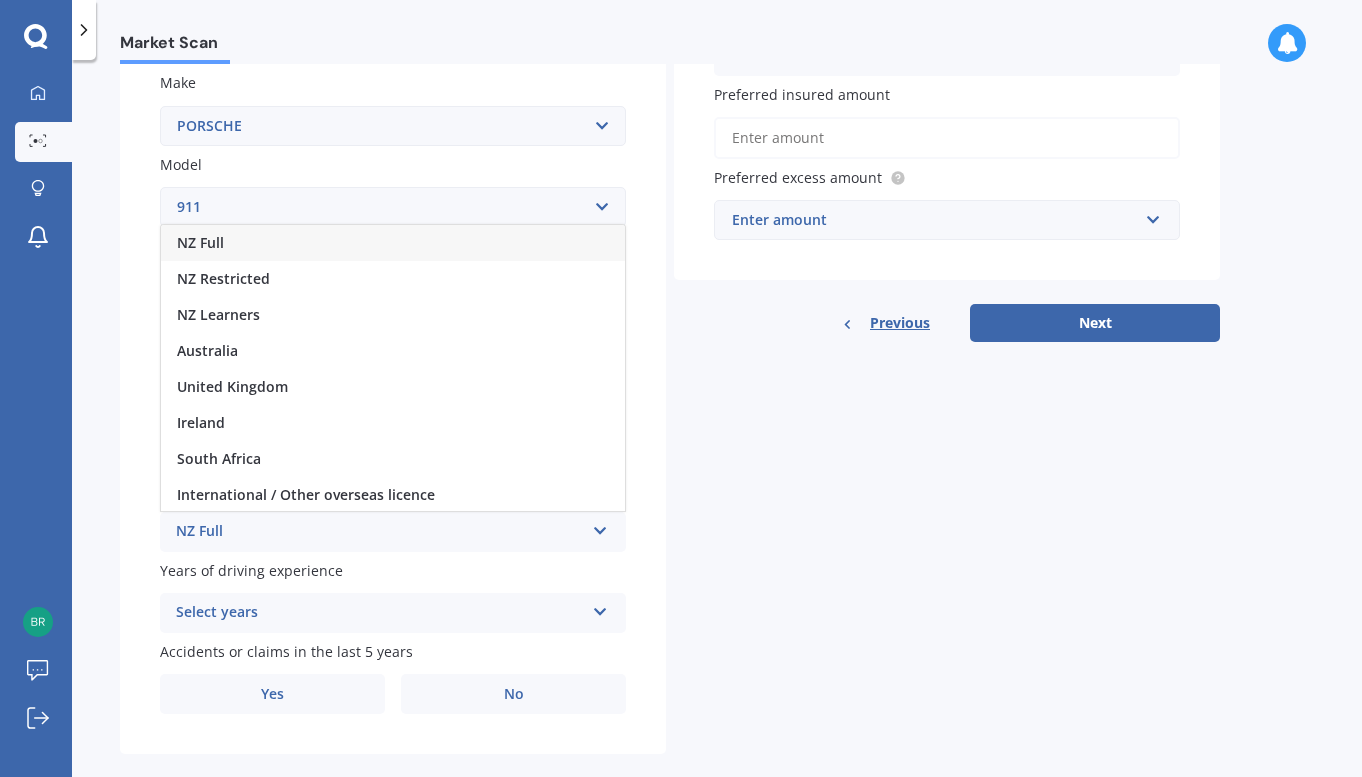click on "NZ Full" at bounding box center (380, 532) 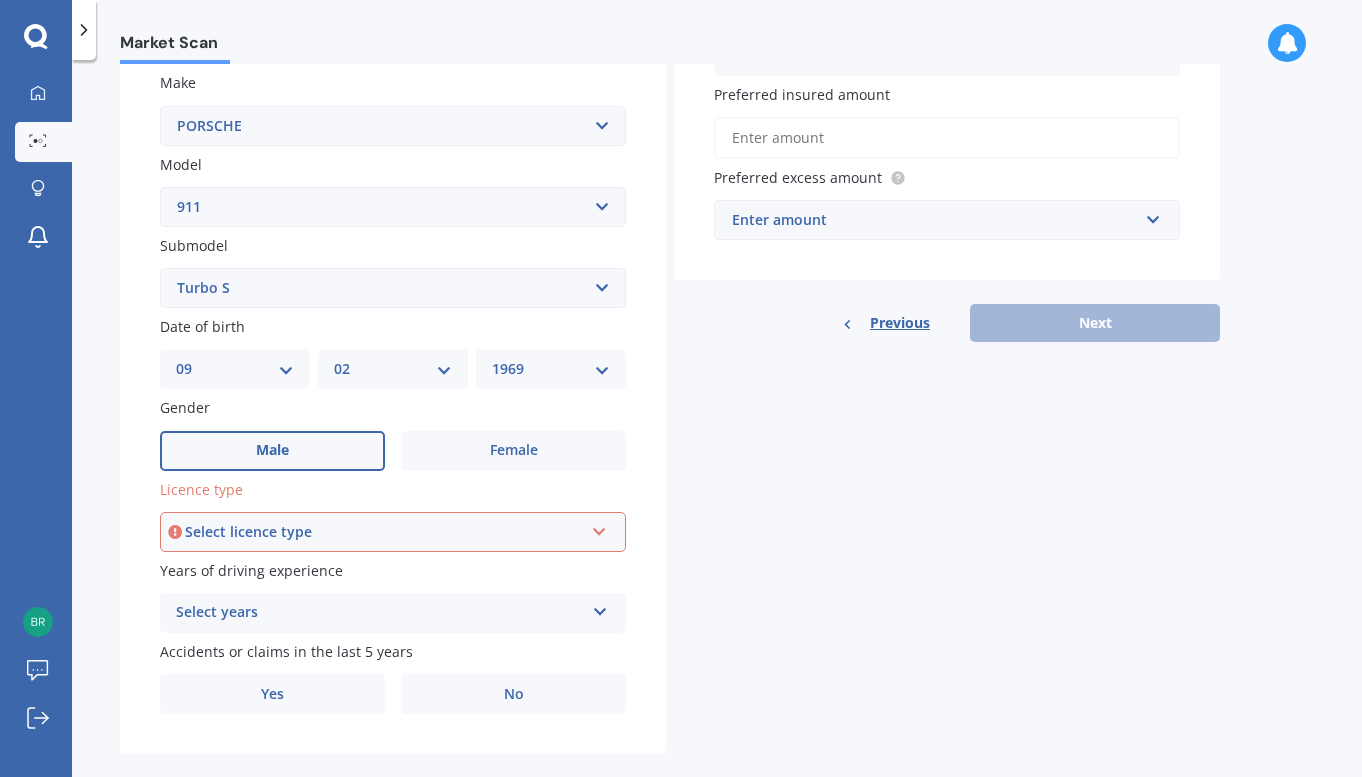 click at bounding box center (599, 528) 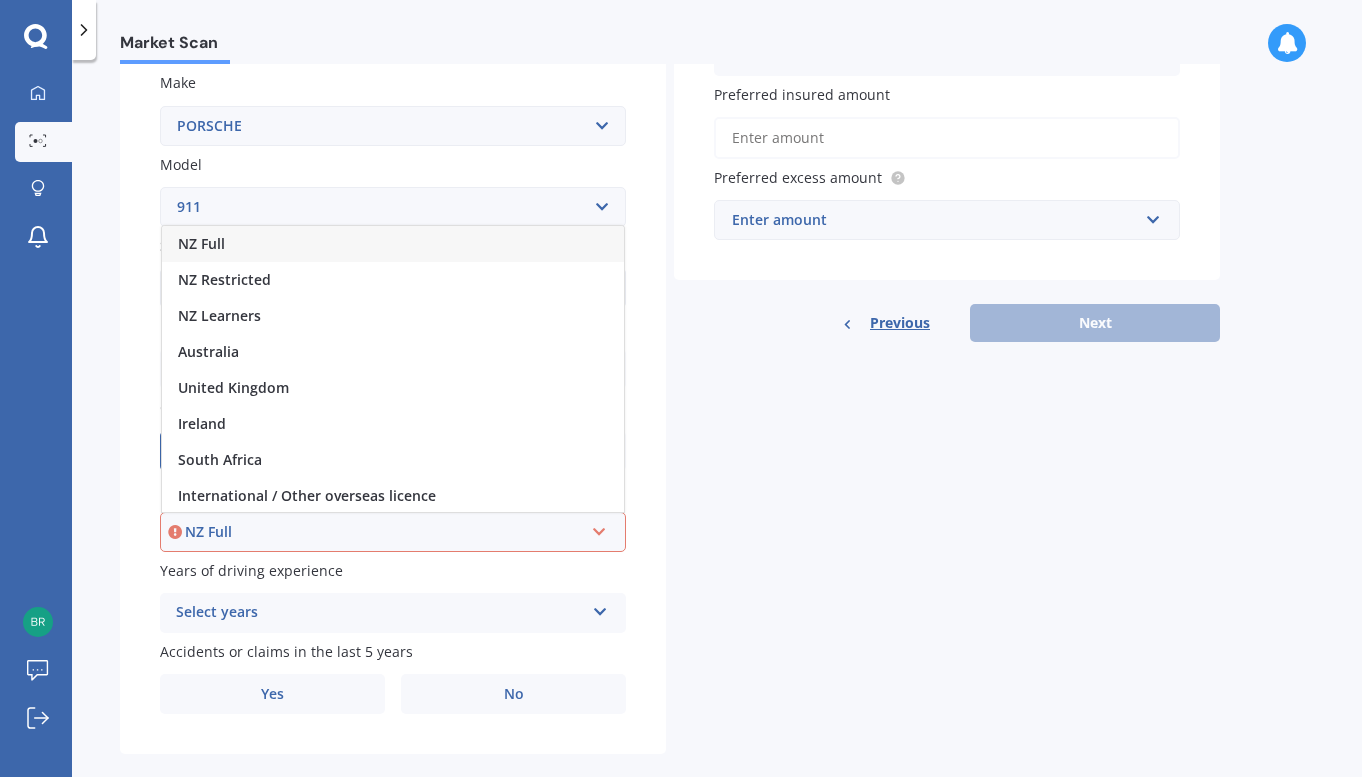 click on "NZ Full" at bounding box center (393, 244) 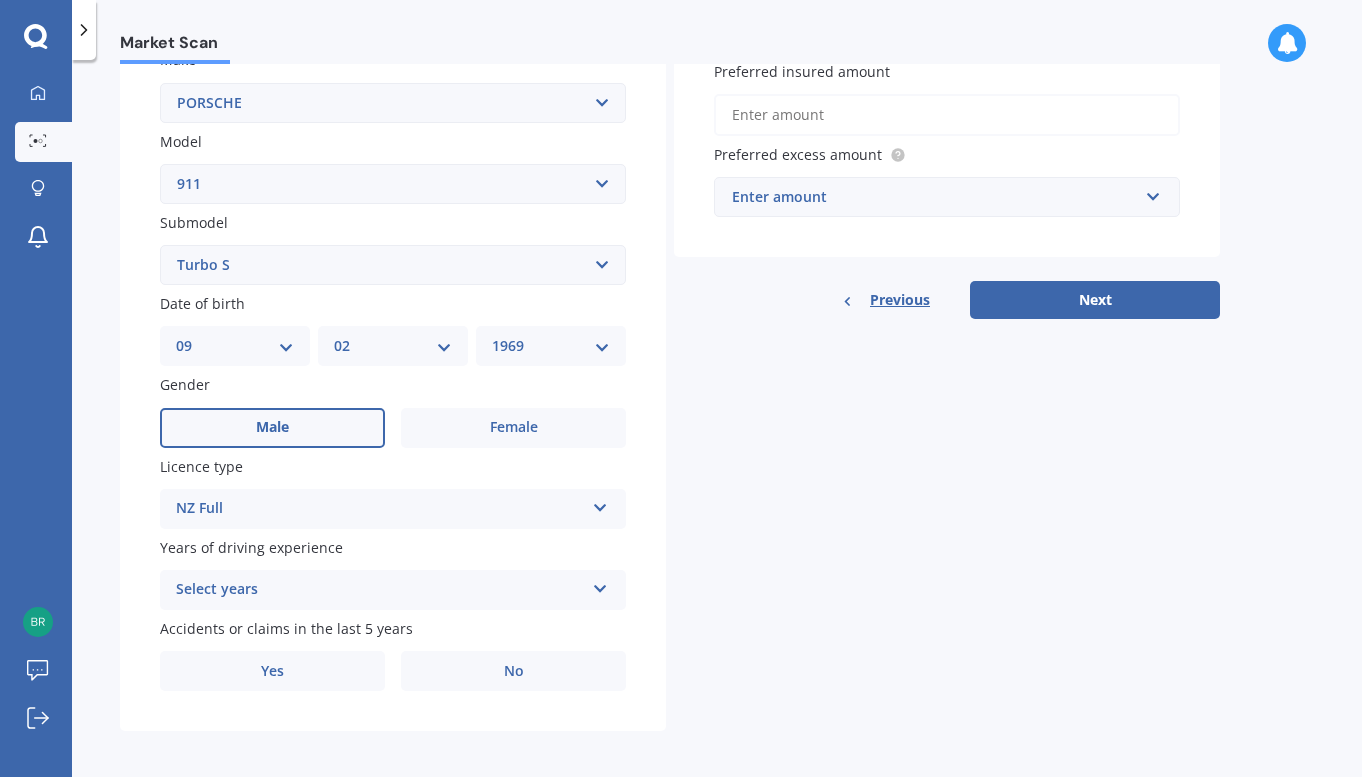 scroll, scrollTop: 393, scrollLeft: 0, axis: vertical 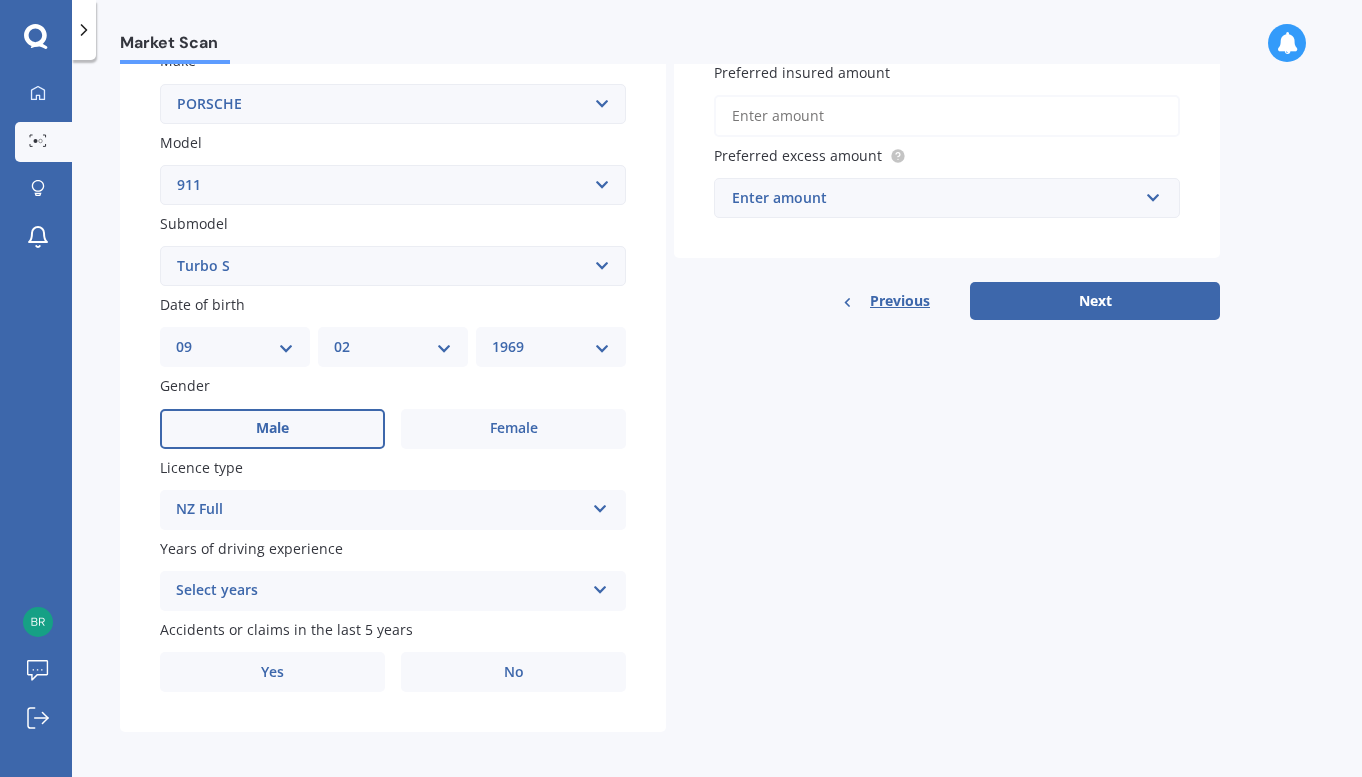 click on "Select years 5 or more years 4 years 3 years 2 years 1 year" at bounding box center (393, 591) 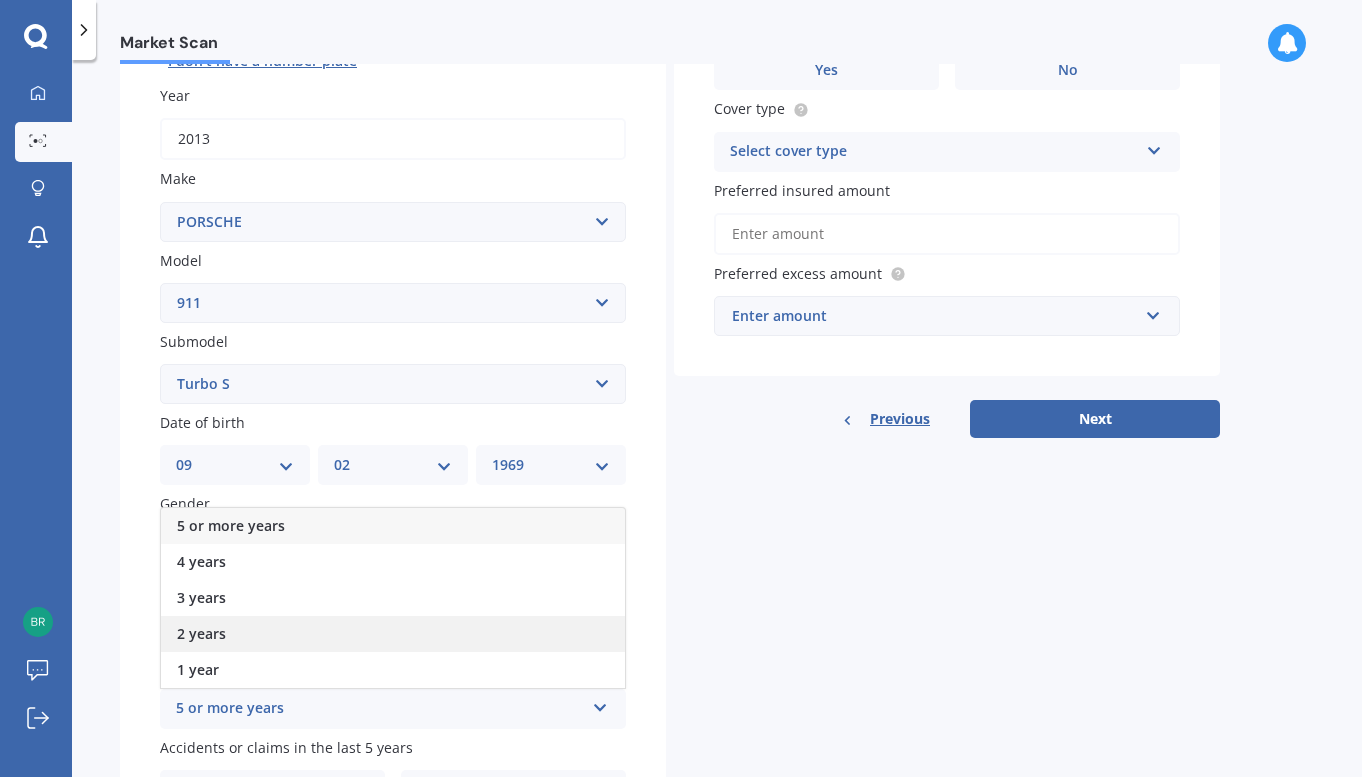 scroll, scrollTop: 241, scrollLeft: 0, axis: vertical 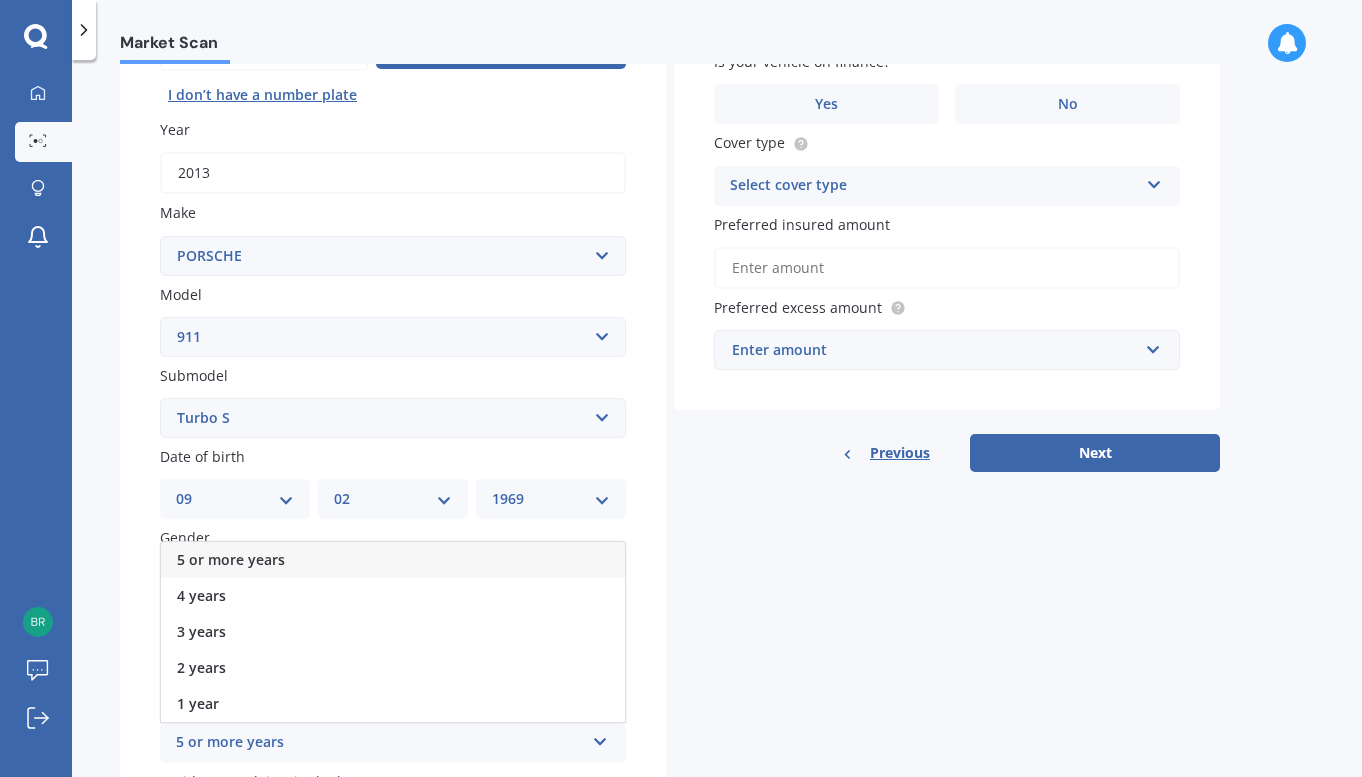 click on "5 or more years" at bounding box center (393, 560) 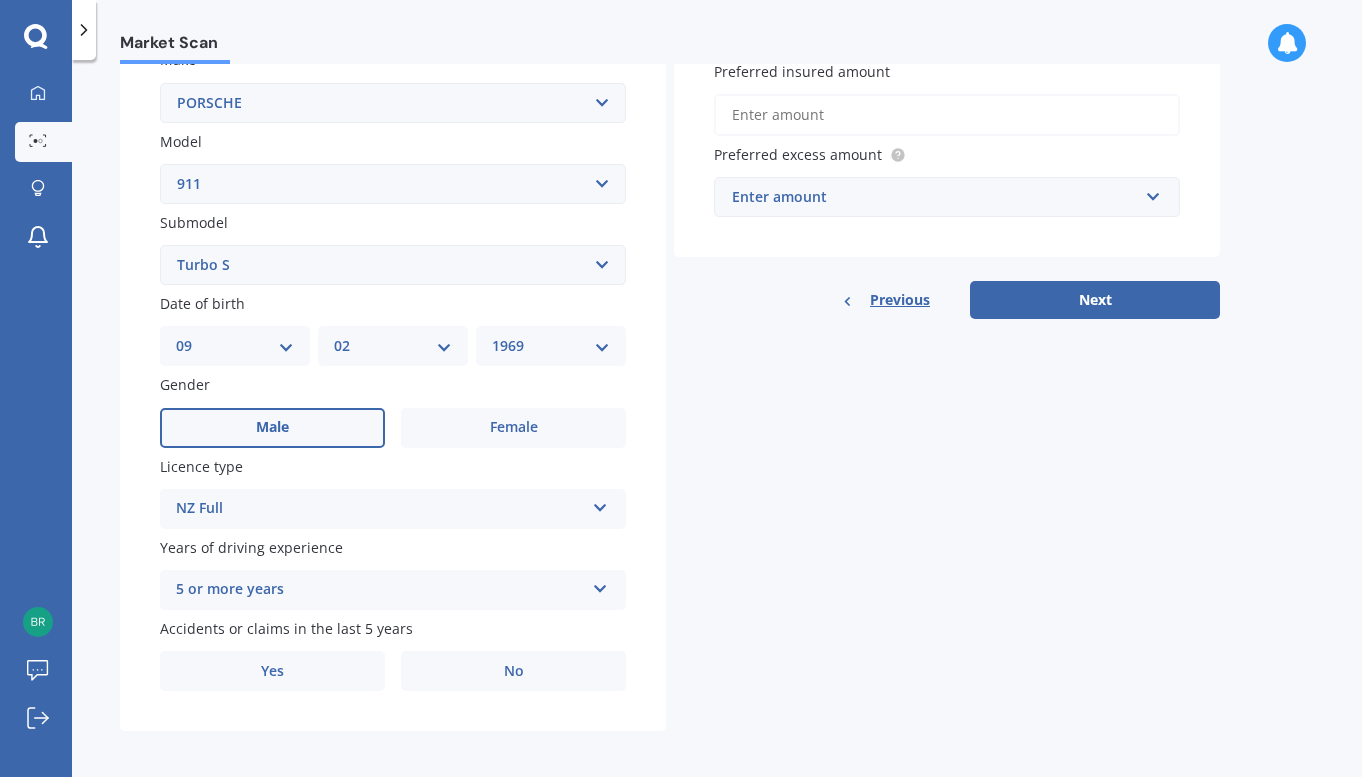 scroll, scrollTop: 393, scrollLeft: 0, axis: vertical 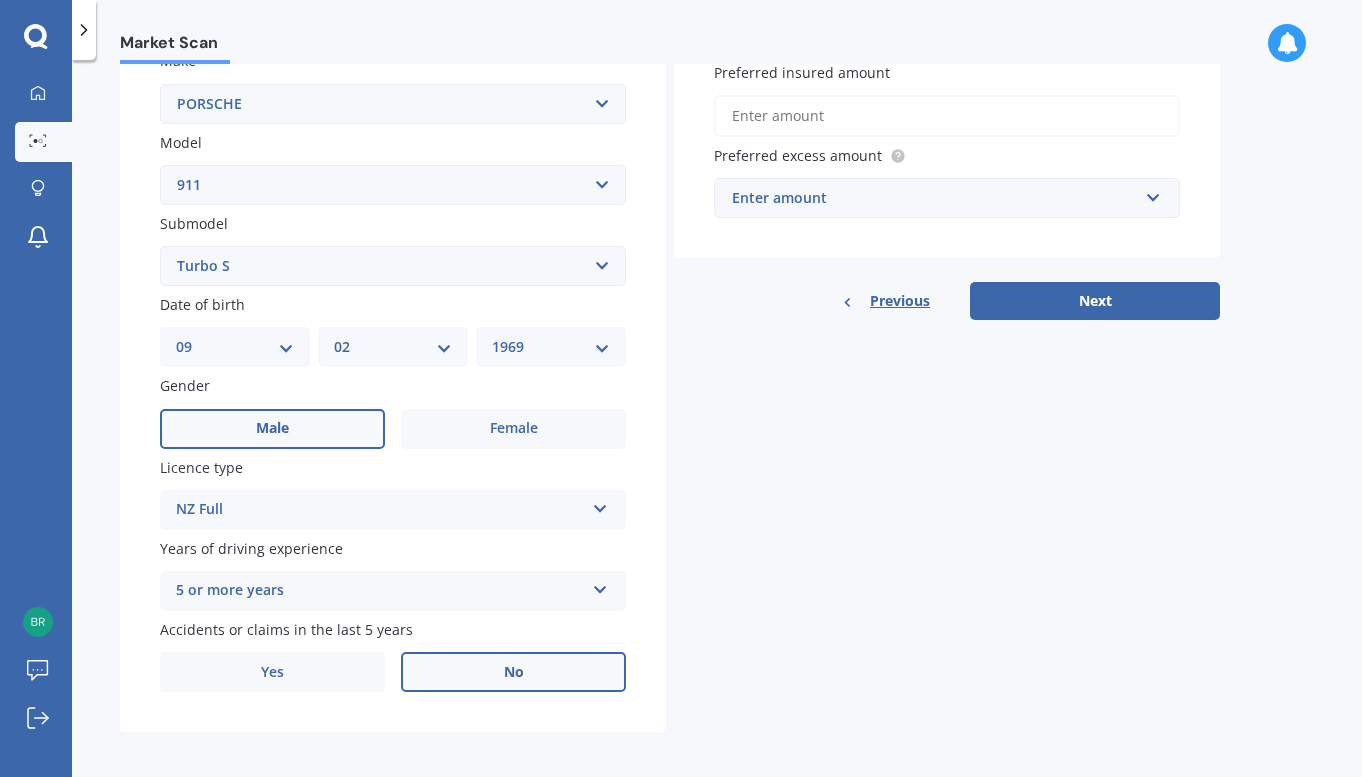 click on "No" at bounding box center [513, 672] 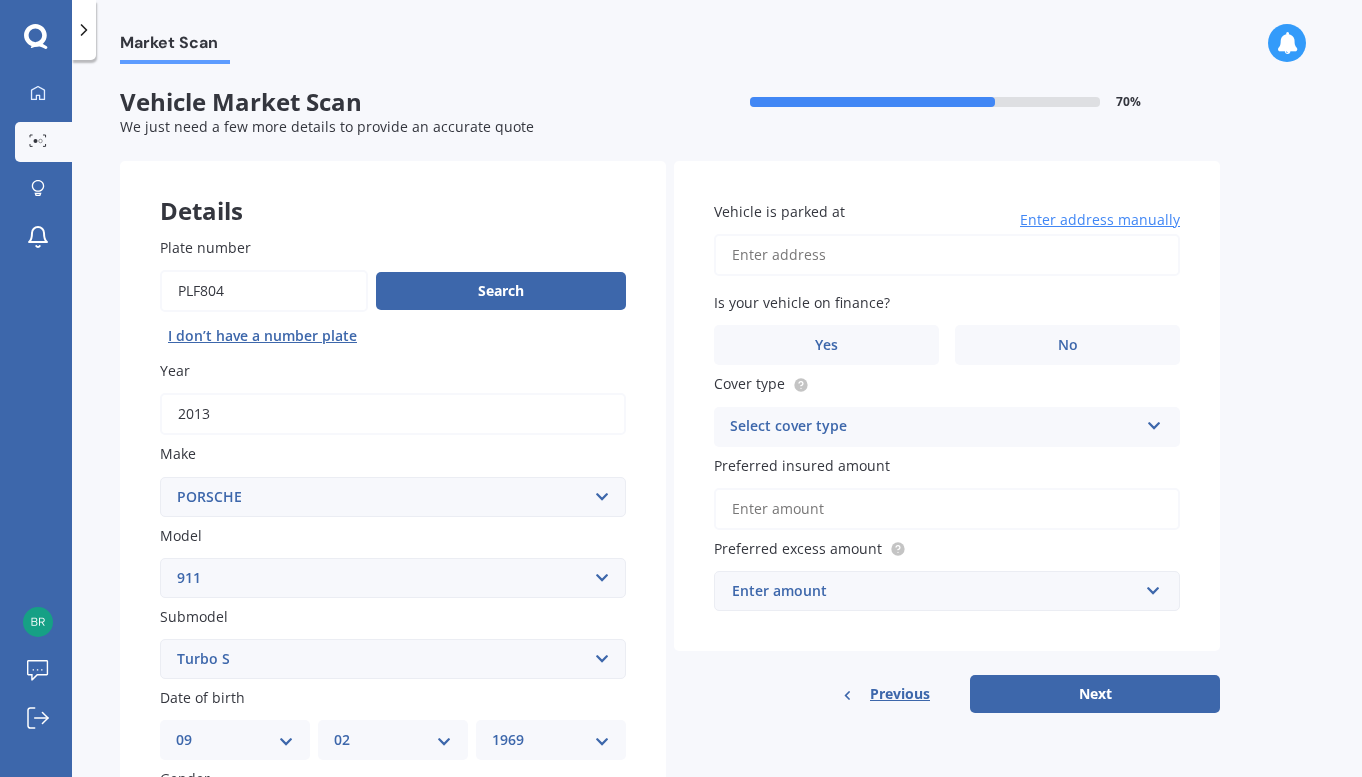 scroll, scrollTop: 0, scrollLeft: 0, axis: both 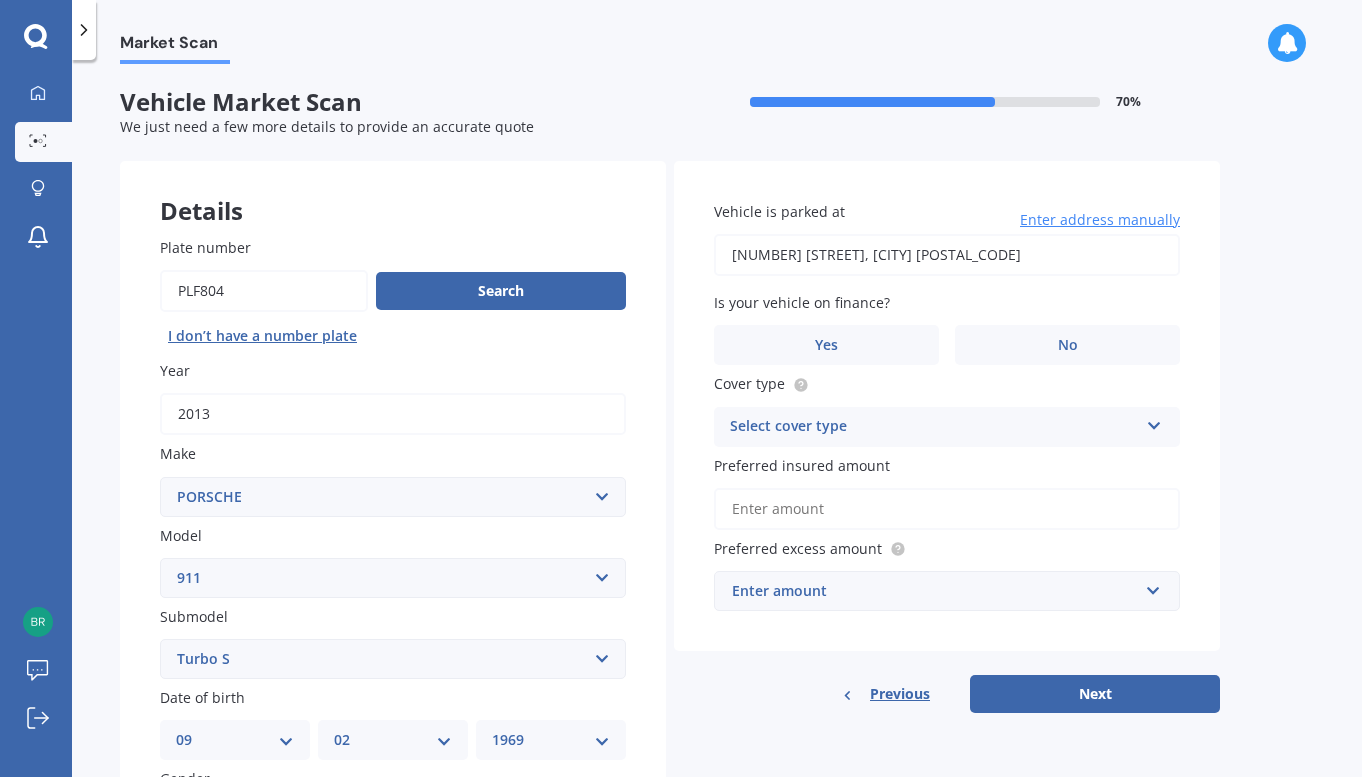 type on "[NUMBER] [STREET], [CITY] [POSTAL_CODE]" 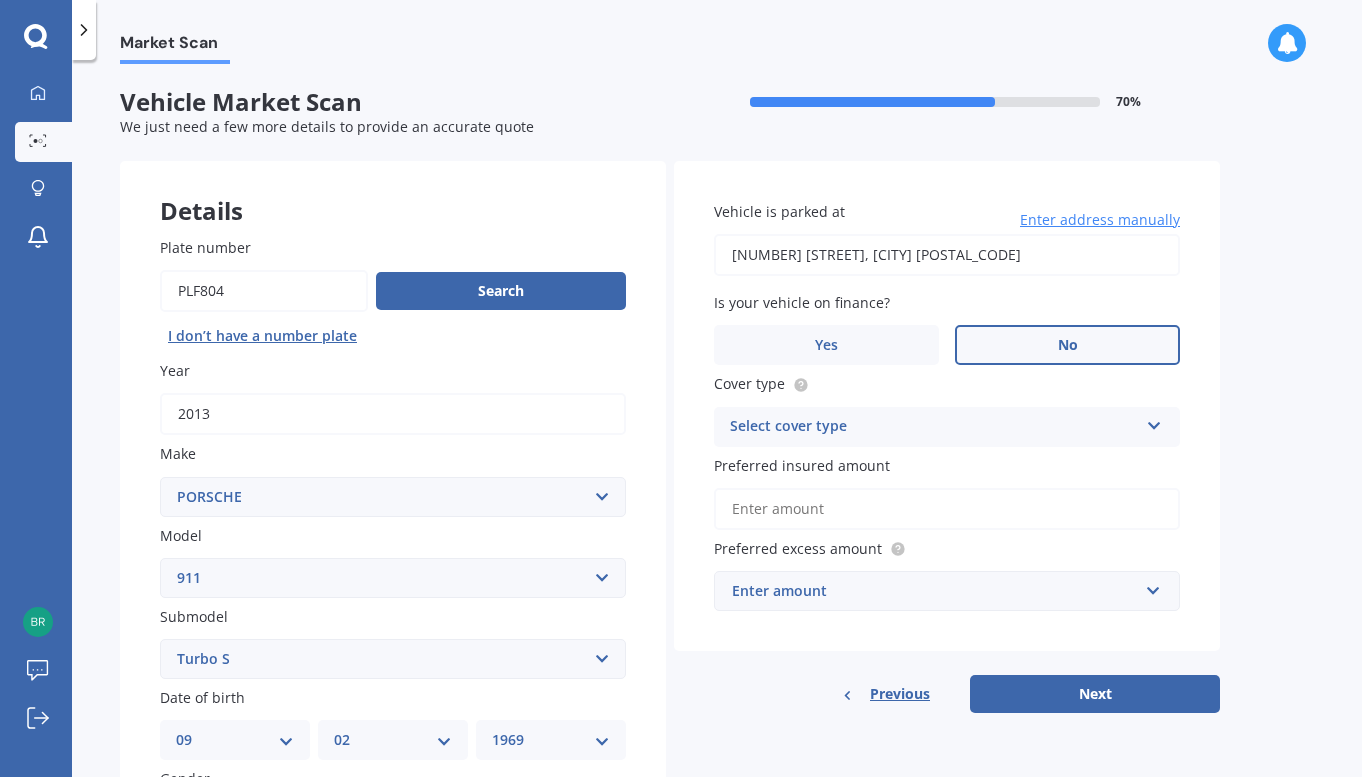 click on "No" at bounding box center (1068, 345) 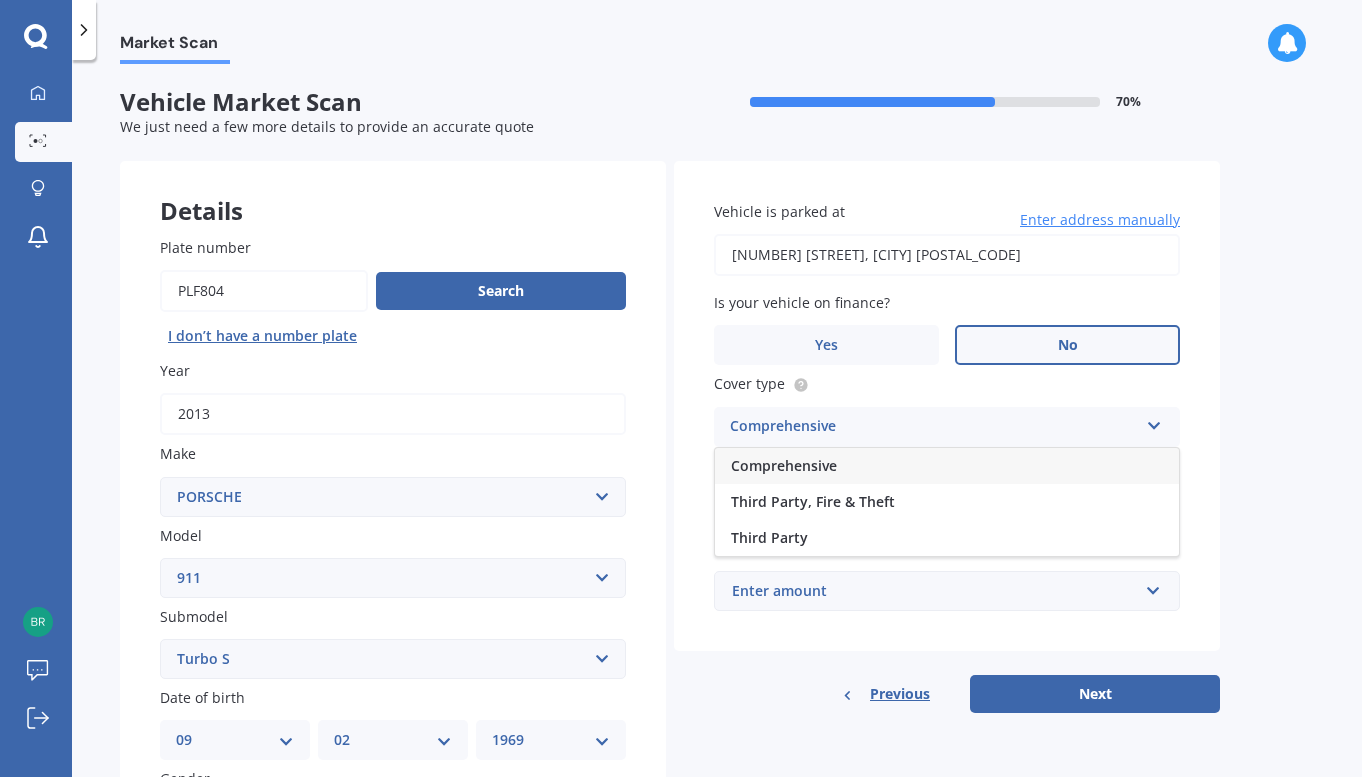 click on "Comprehensive" at bounding box center [947, 466] 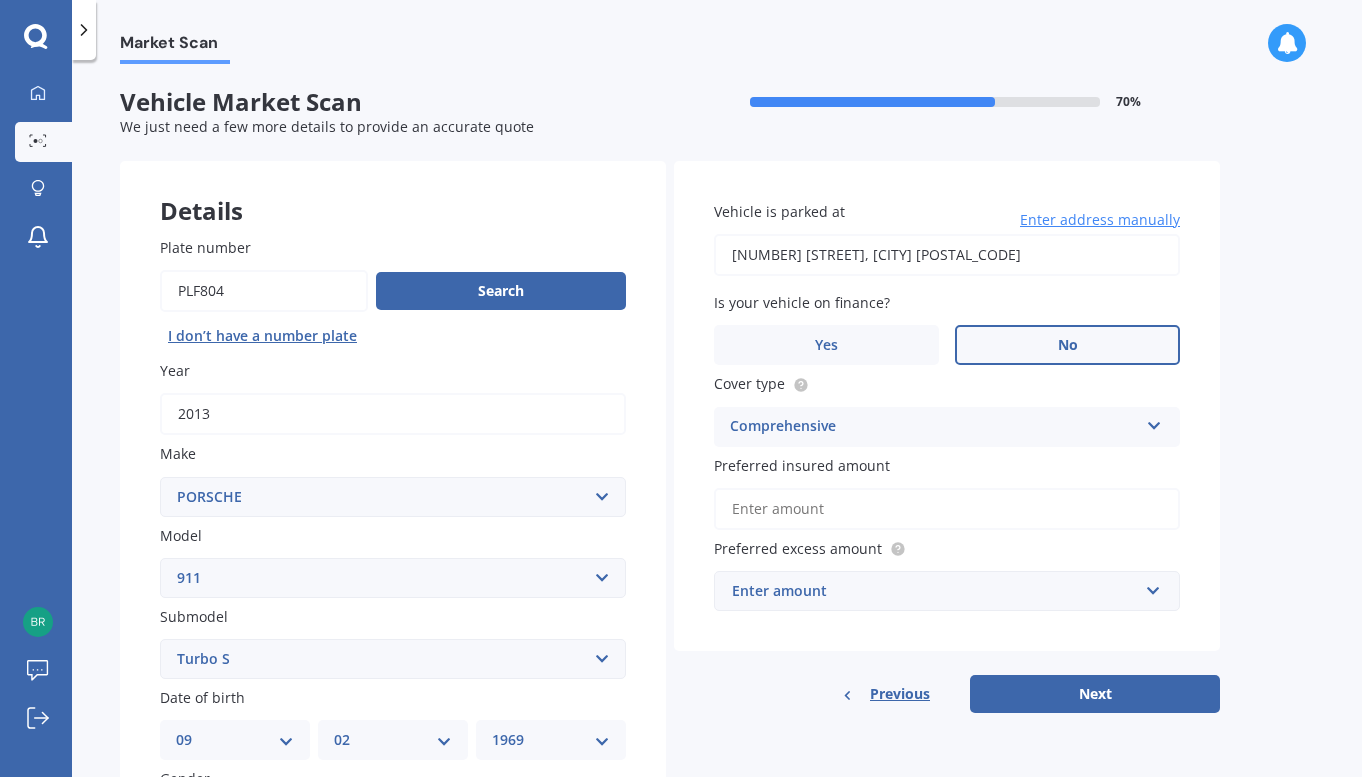 click on "Preferred insured amount" at bounding box center [947, 509] 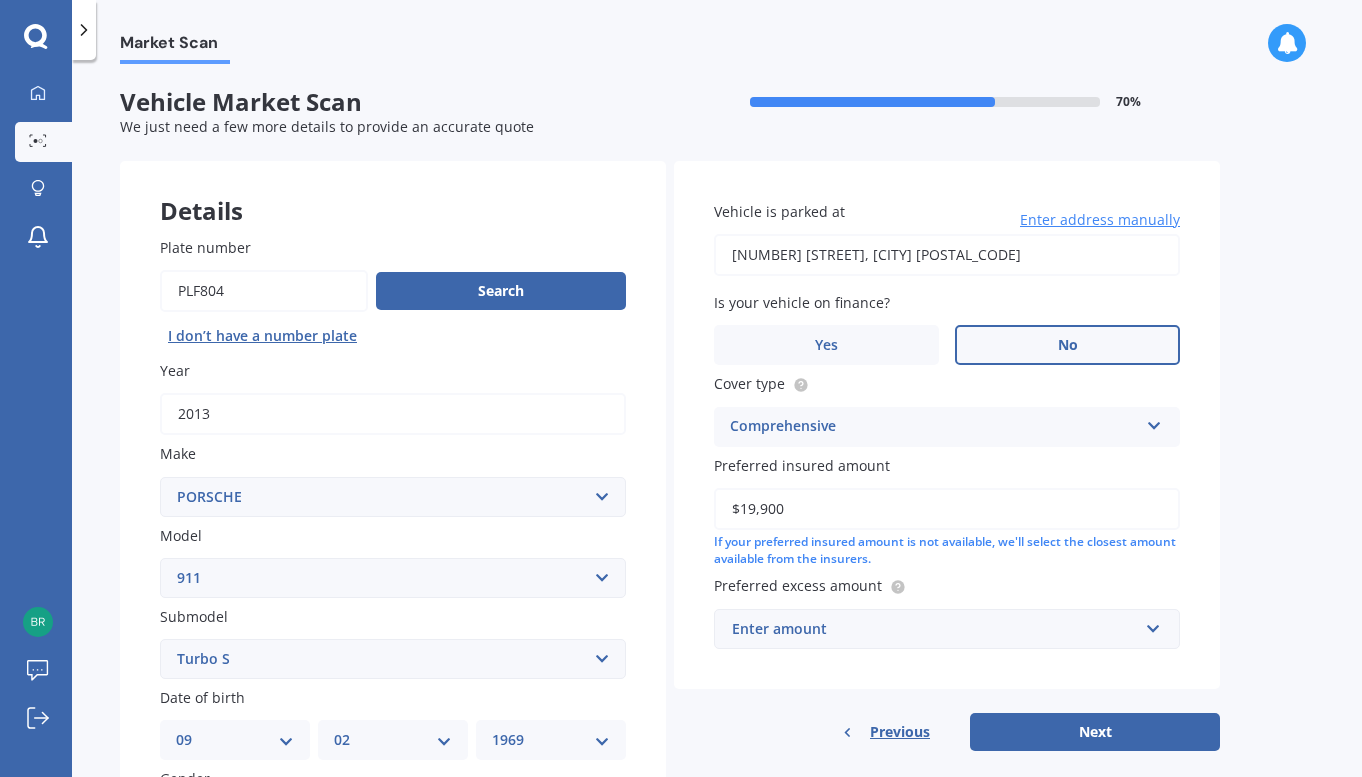type on "$199,000" 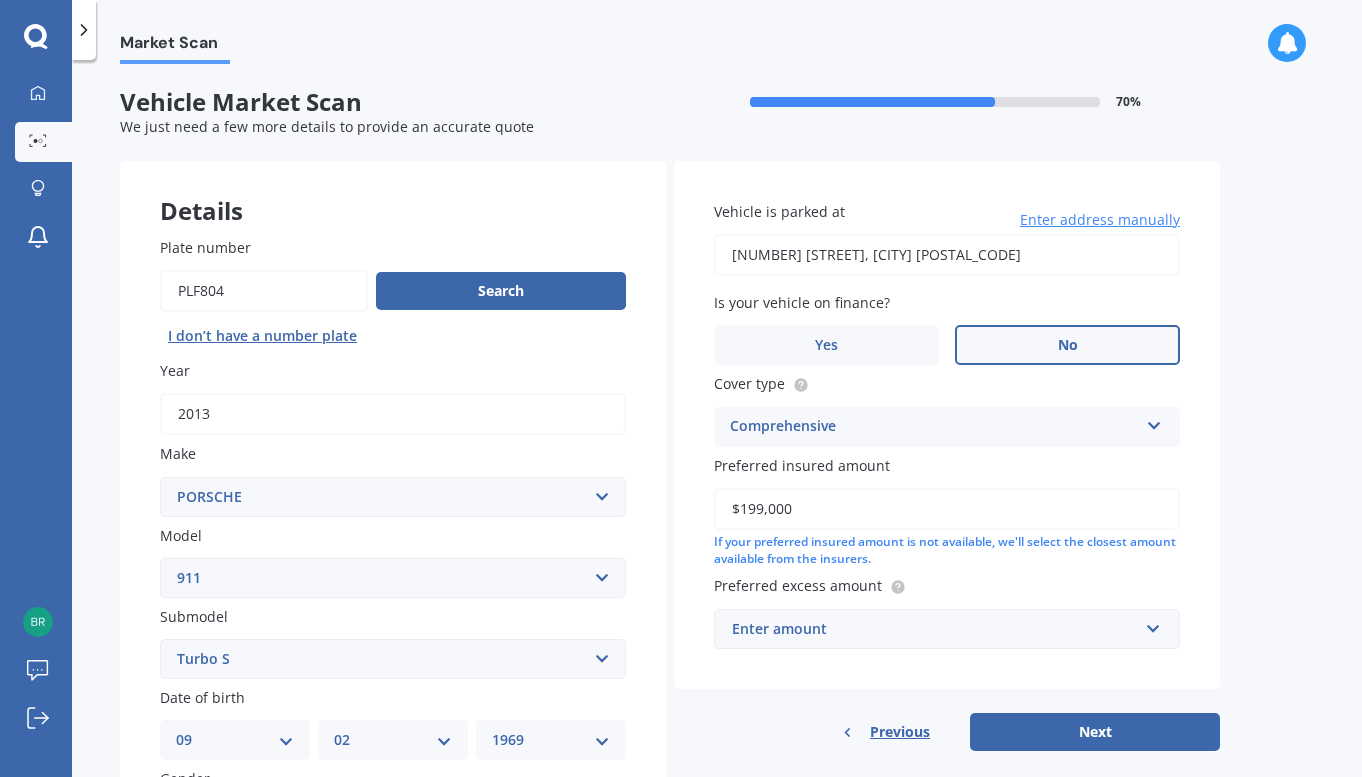 scroll, scrollTop: 79, scrollLeft: 0, axis: vertical 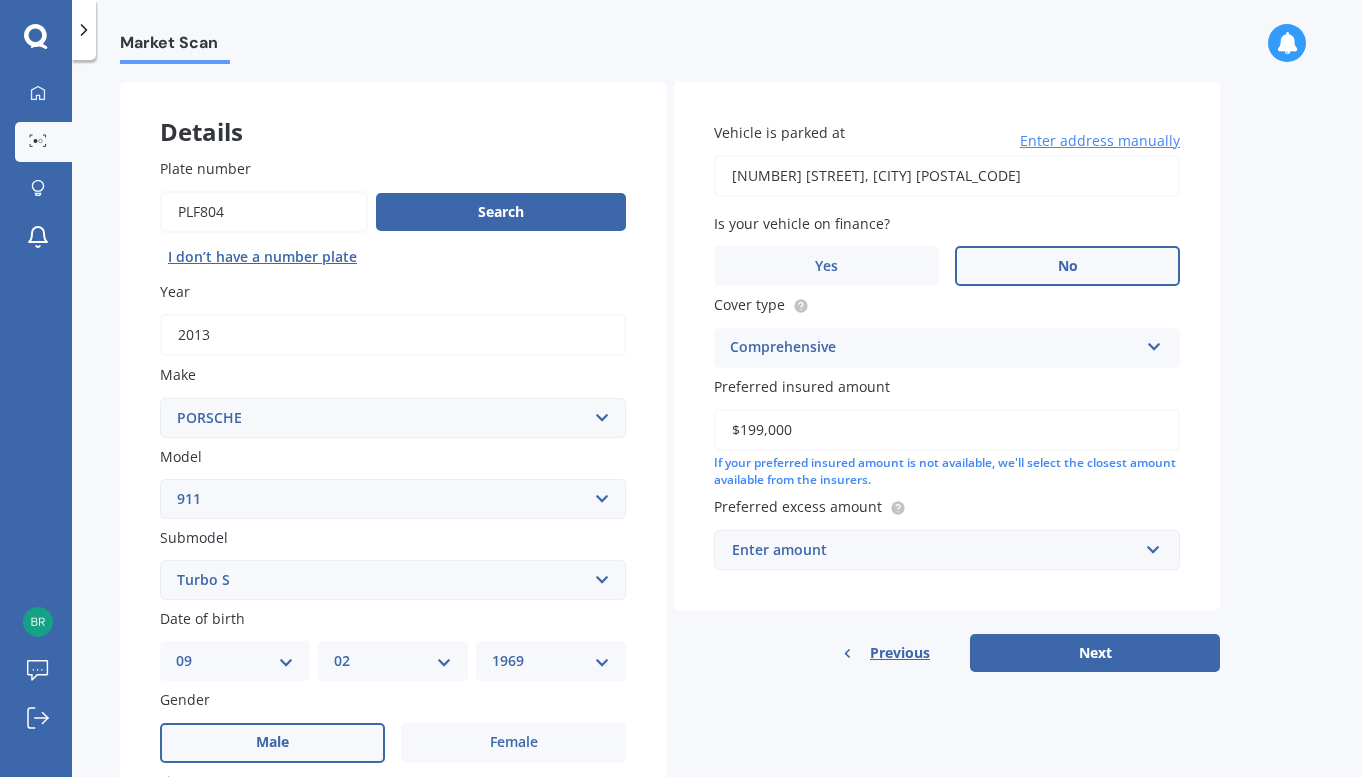 click on "Enter amount" at bounding box center (935, 550) 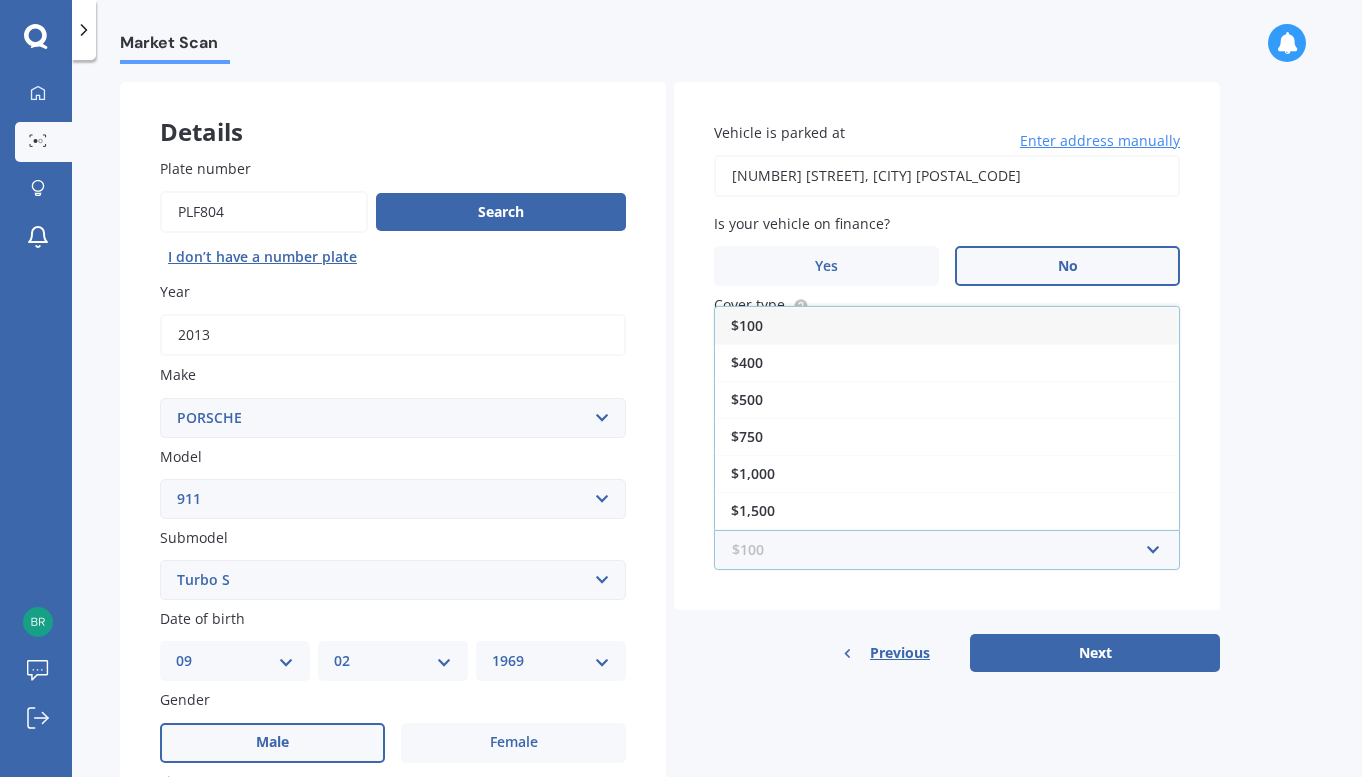 click at bounding box center (940, 550) 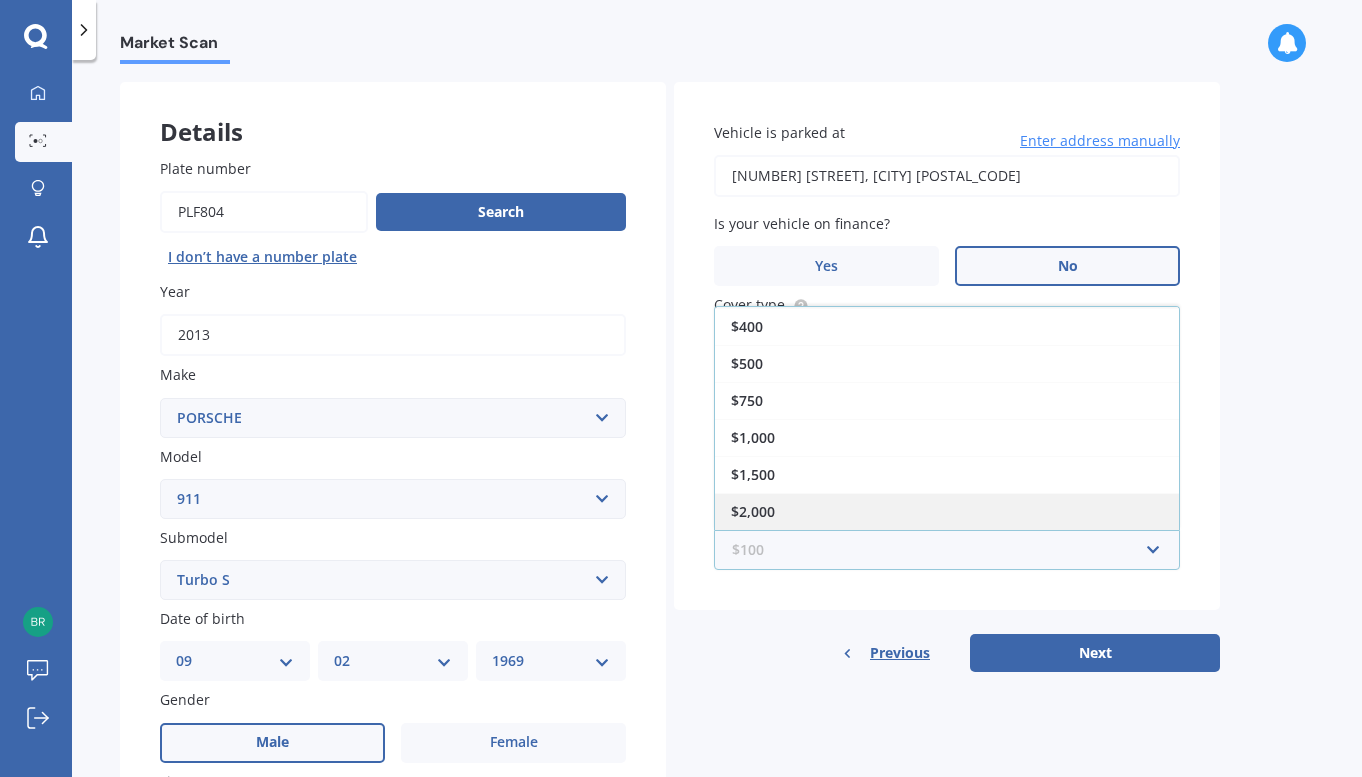 scroll, scrollTop: 36, scrollLeft: 0, axis: vertical 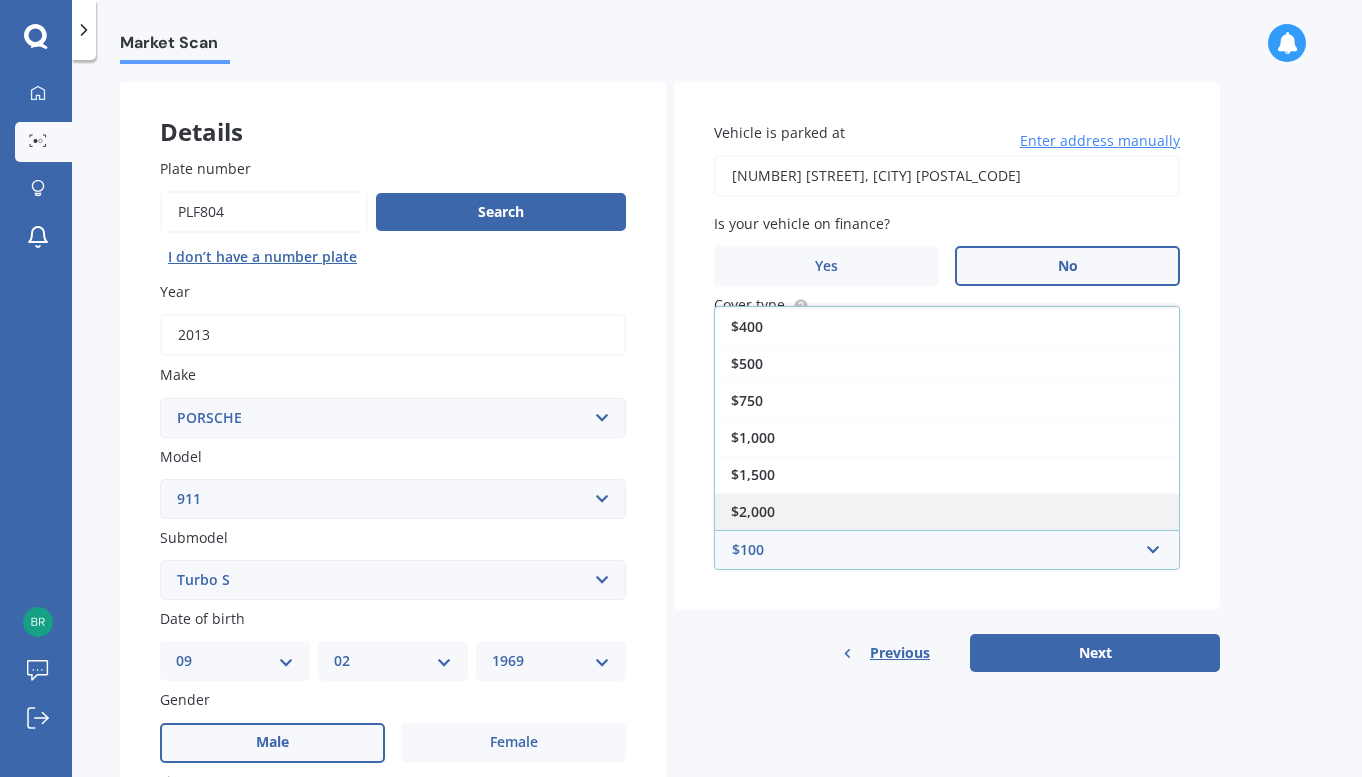 click on "$2,000" at bounding box center (753, 511) 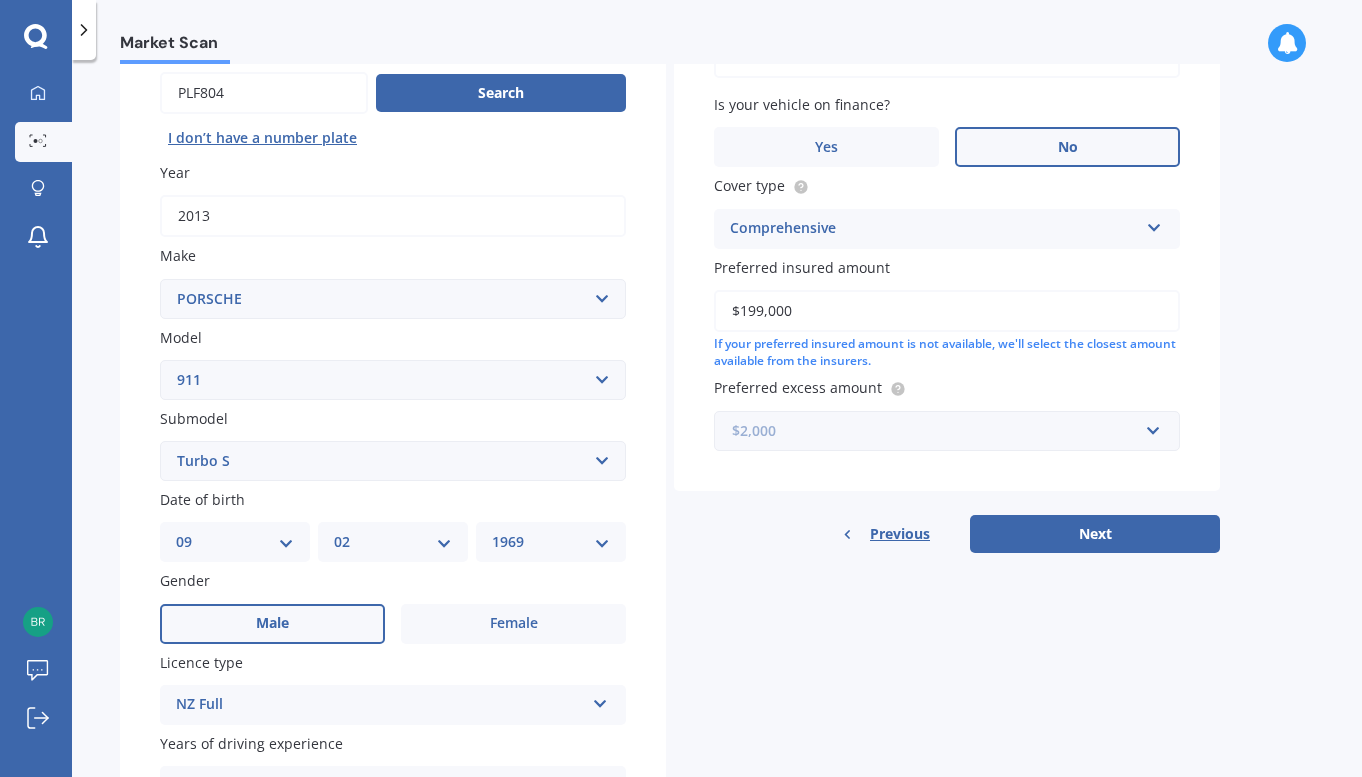 scroll, scrollTop: 199, scrollLeft: 0, axis: vertical 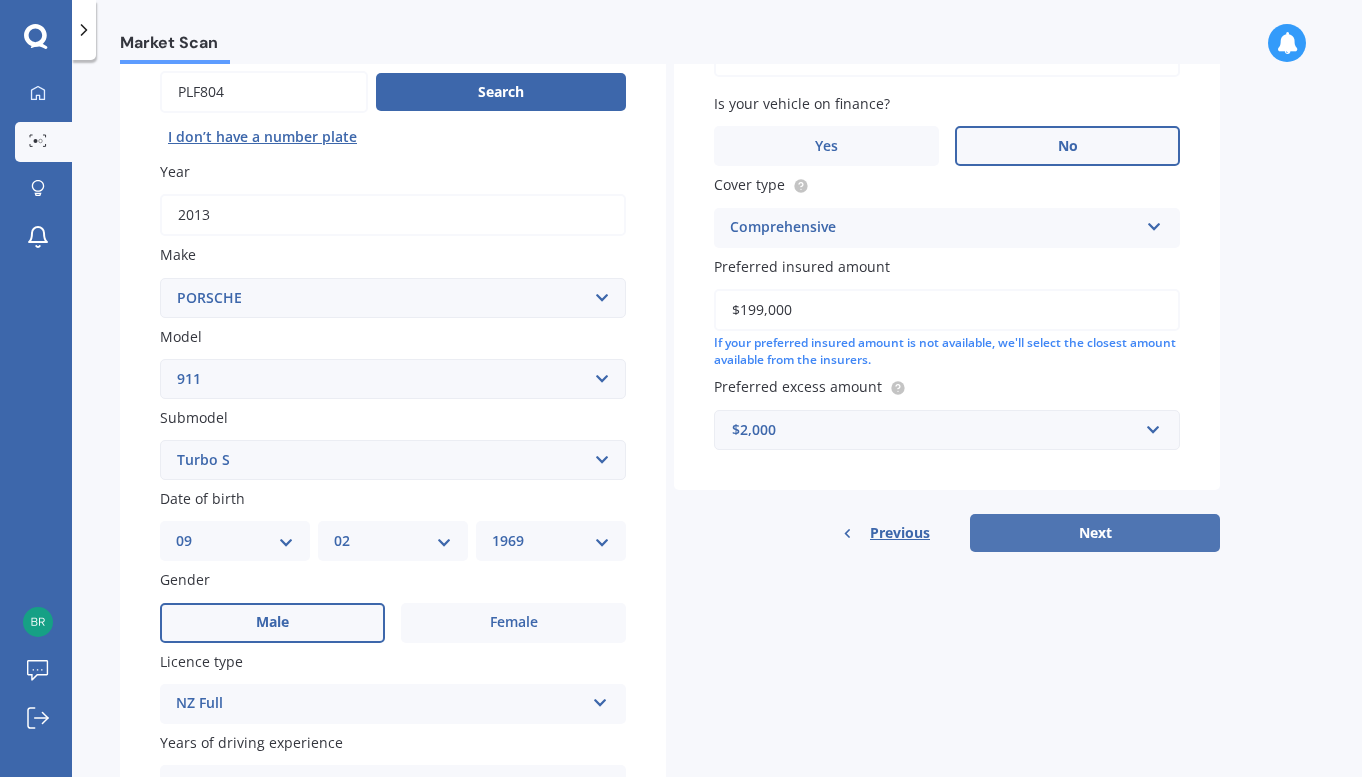click on "Next" at bounding box center [1095, 533] 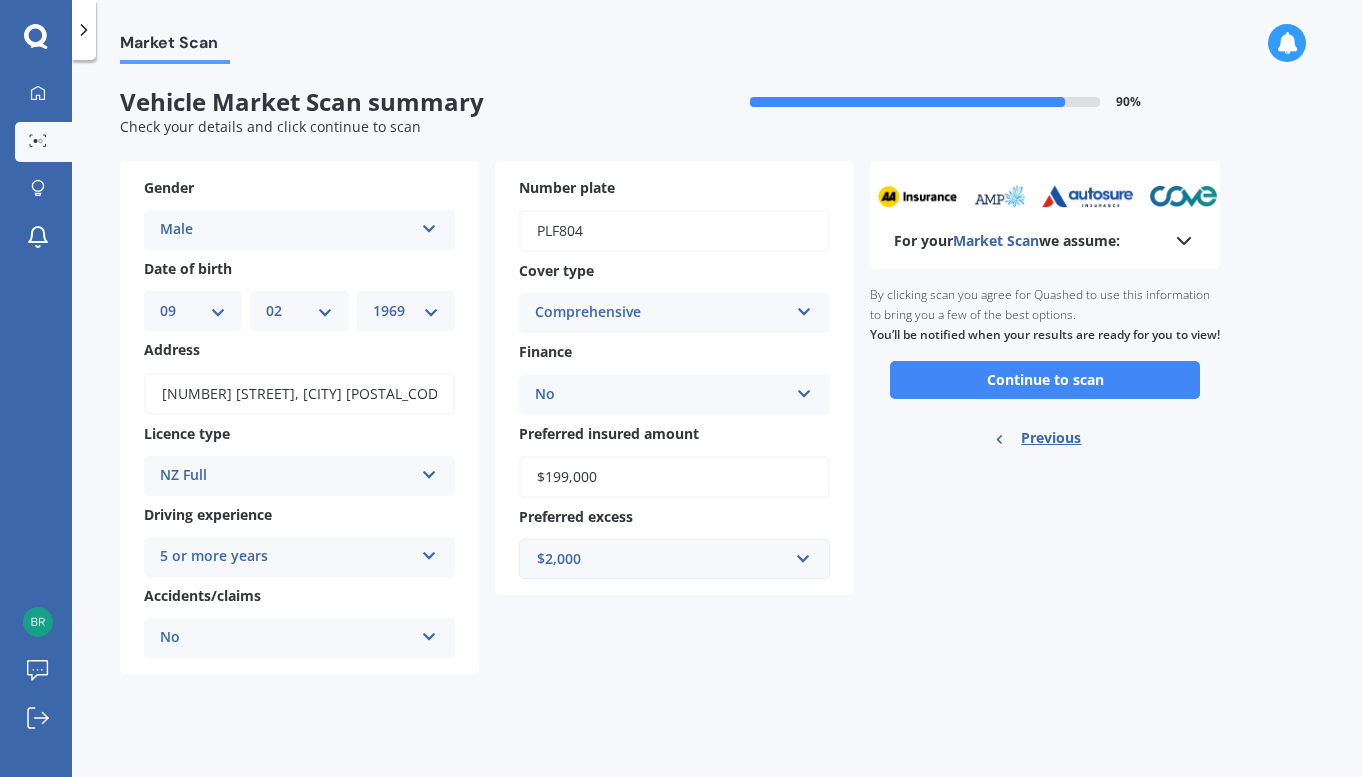 scroll, scrollTop: 0, scrollLeft: 0, axis: both 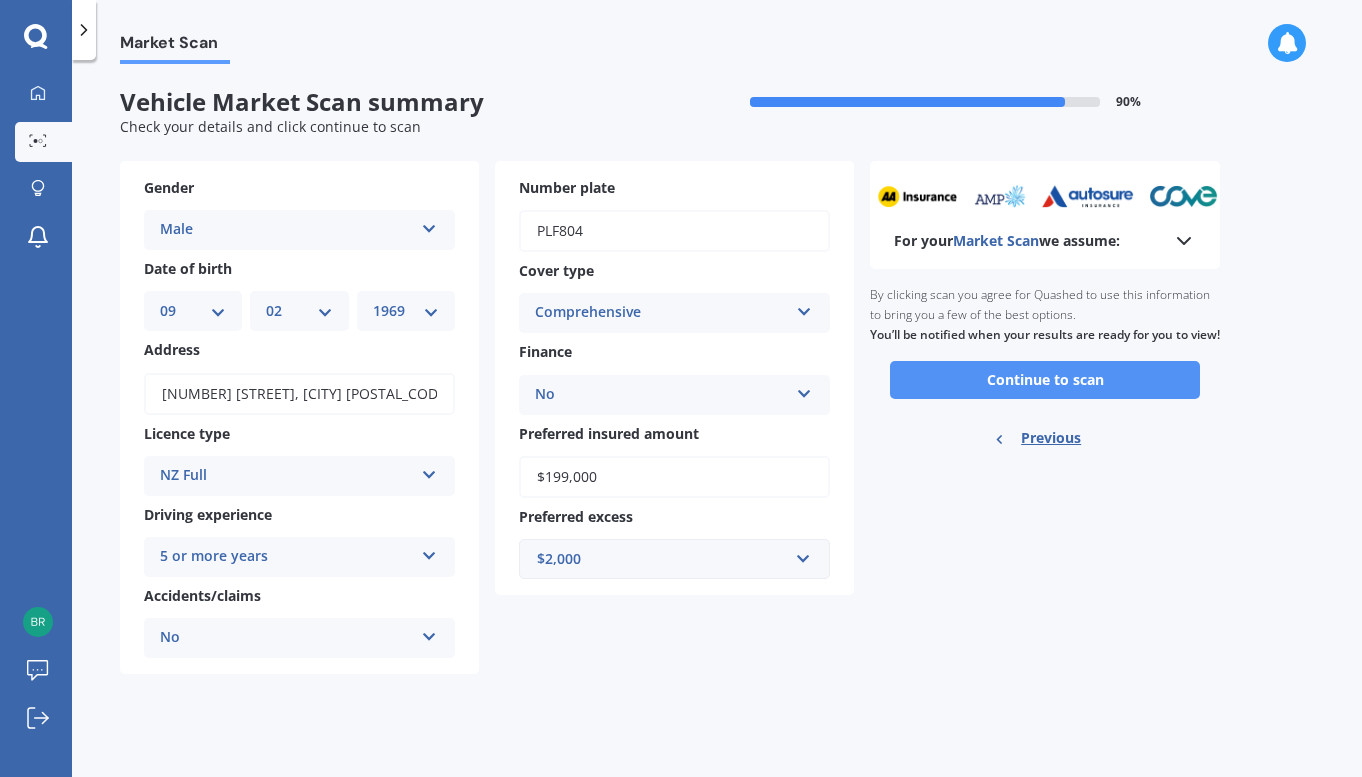 click on "Continue to scan" at bounding box center (1045, 380) 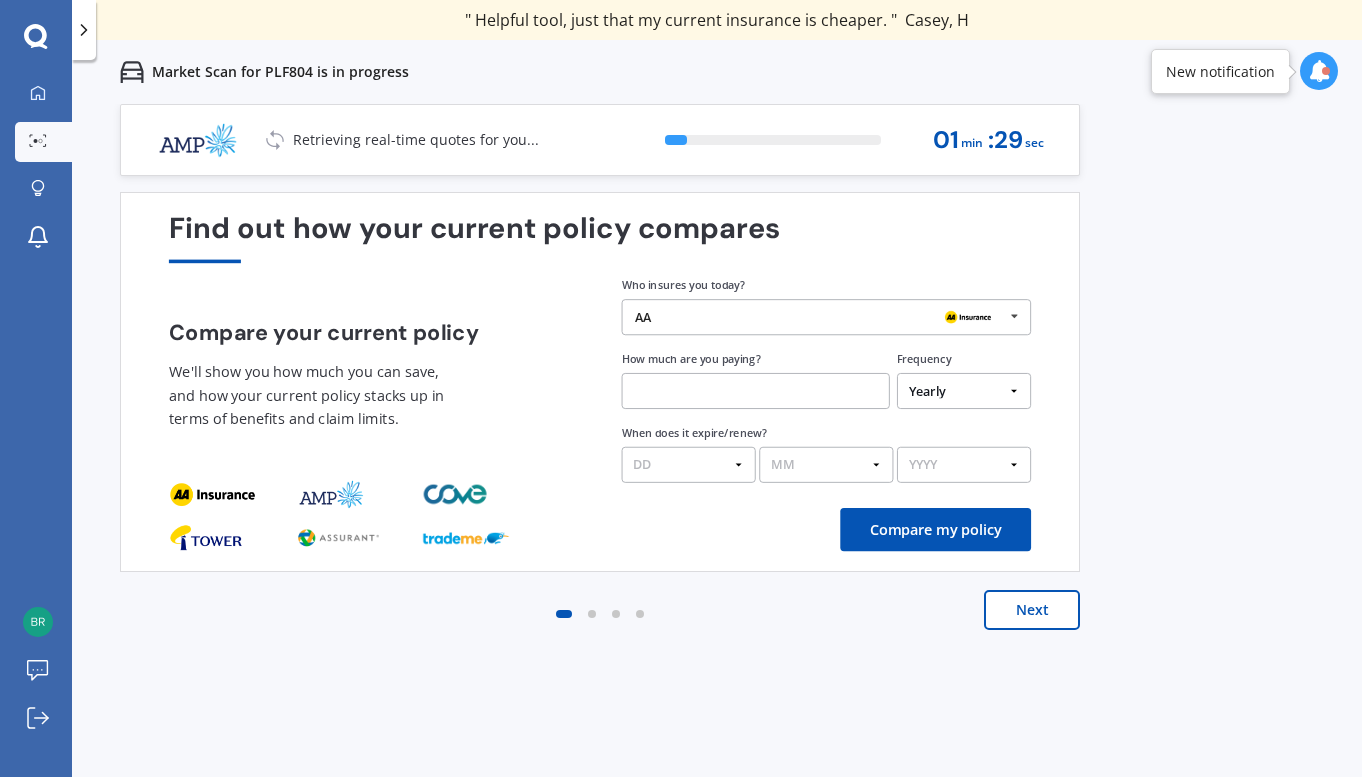 click at bounding box center (1014, 316) 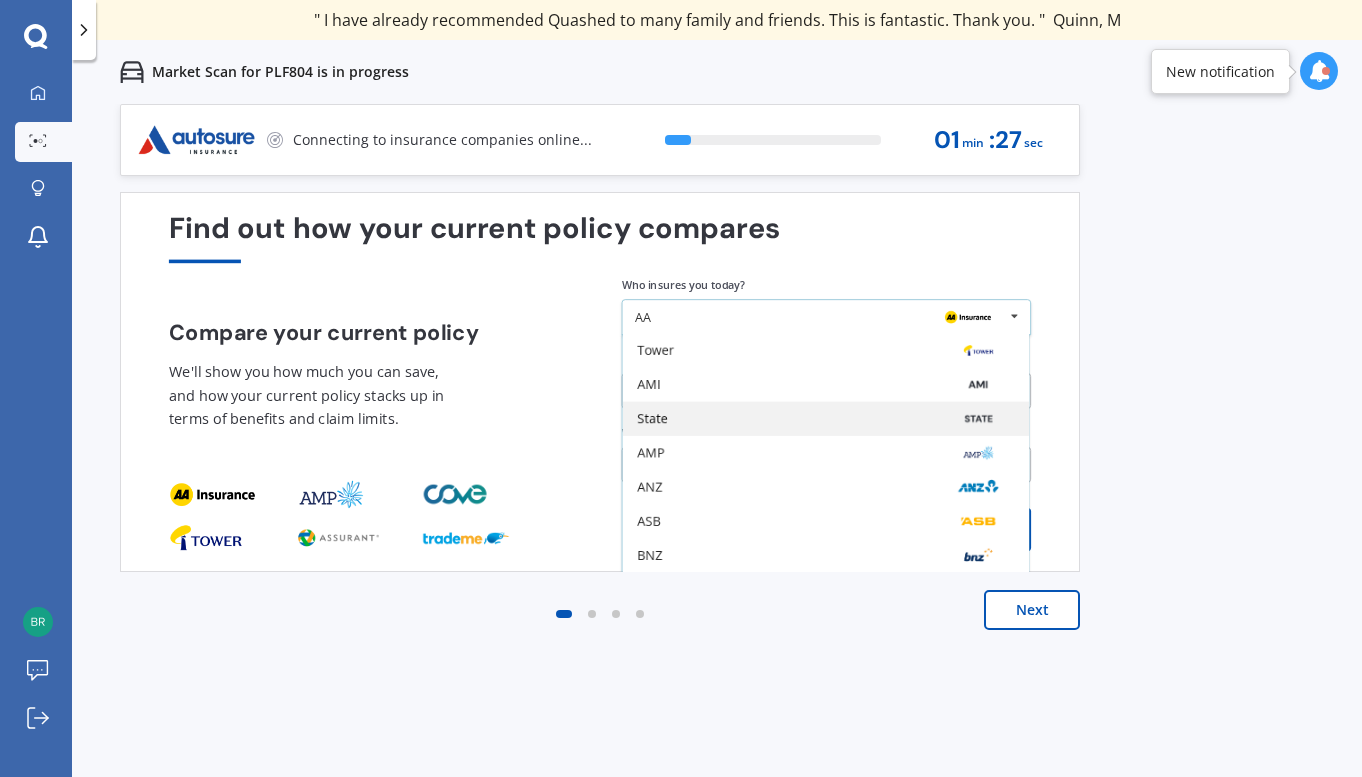 scroll, scrollTop: 43, scrollLeft: 0, axis: vertical 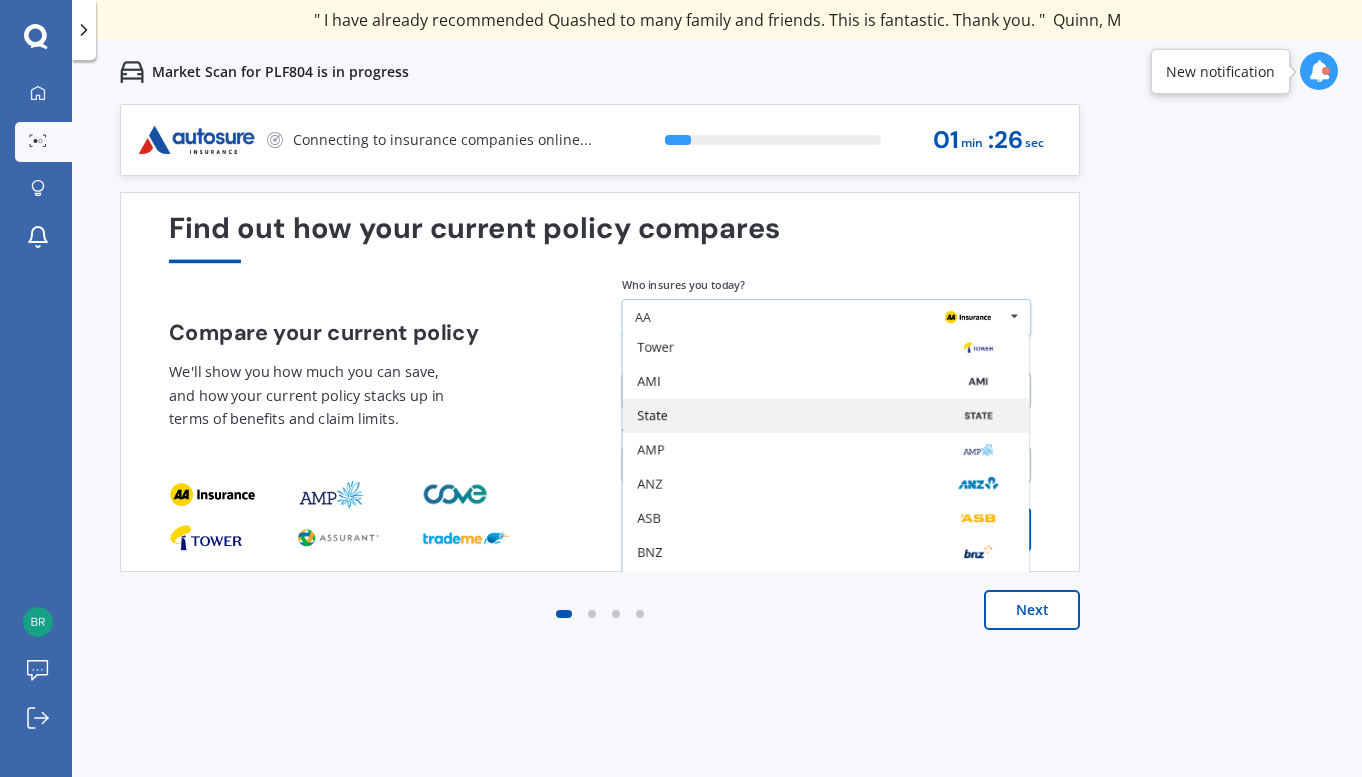 click on "State" at bounding box center [825, 415] 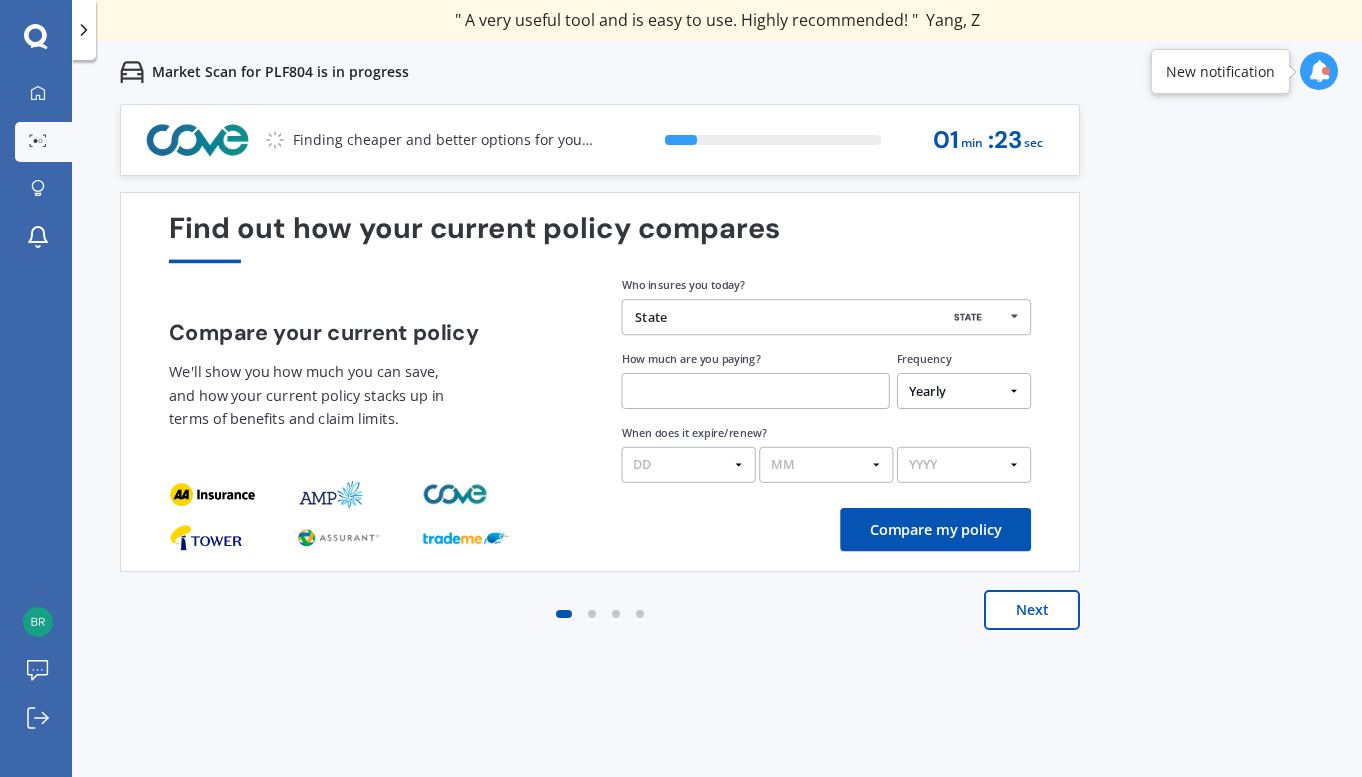 click at bounding box center [756, 391] 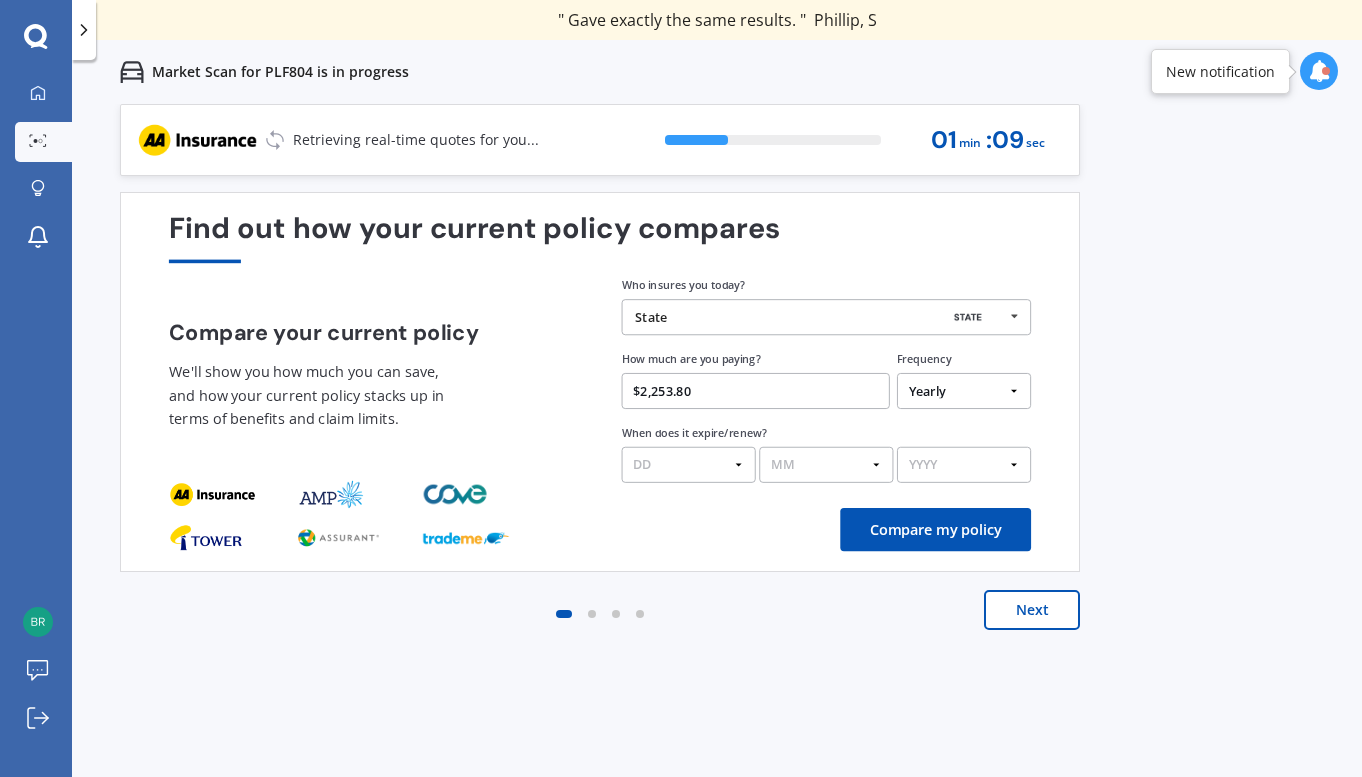type on "$2,253.85" 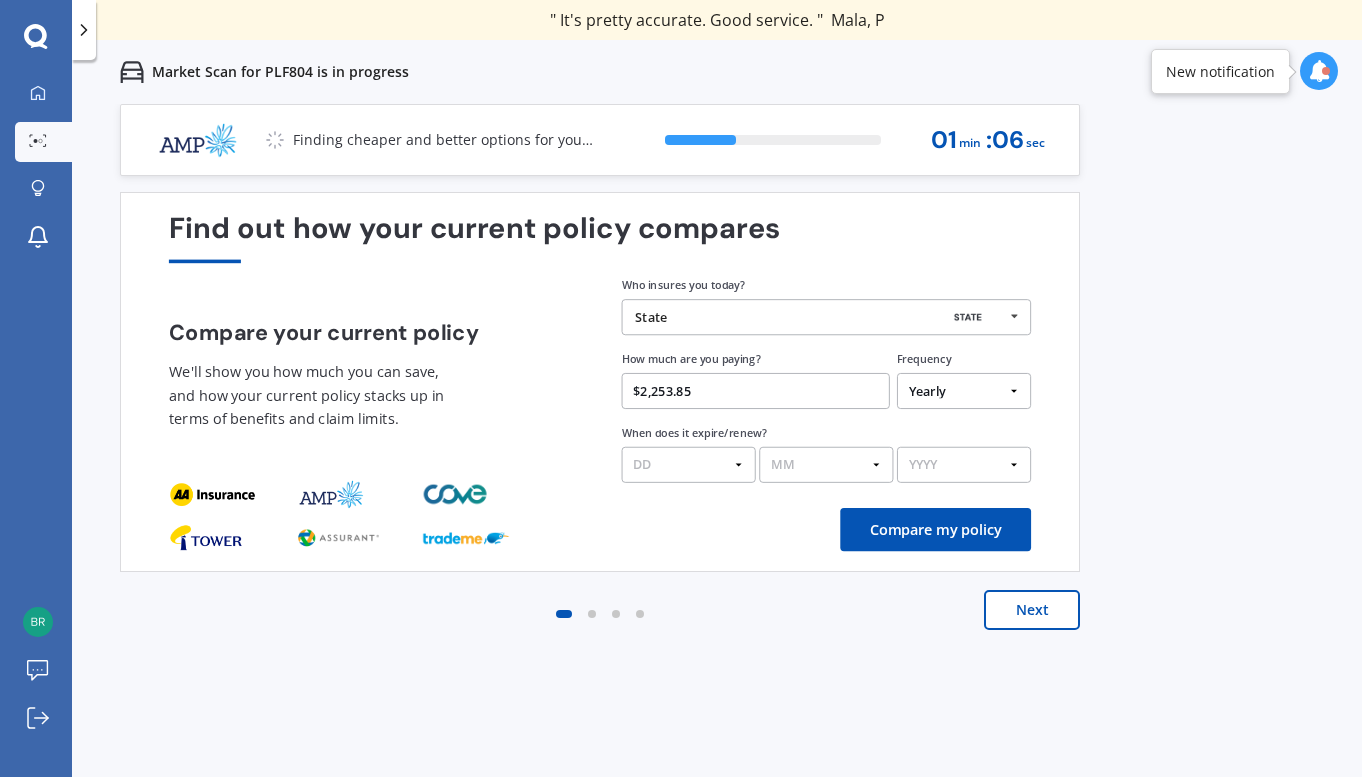 click on "DD 01 02 03 04 05 06 07 08 09 10 11 12 13 14 15 16 17 18 19 20 21 22 23 24 25 26 27 28 29 30 31" at bounding box center (689, 465) 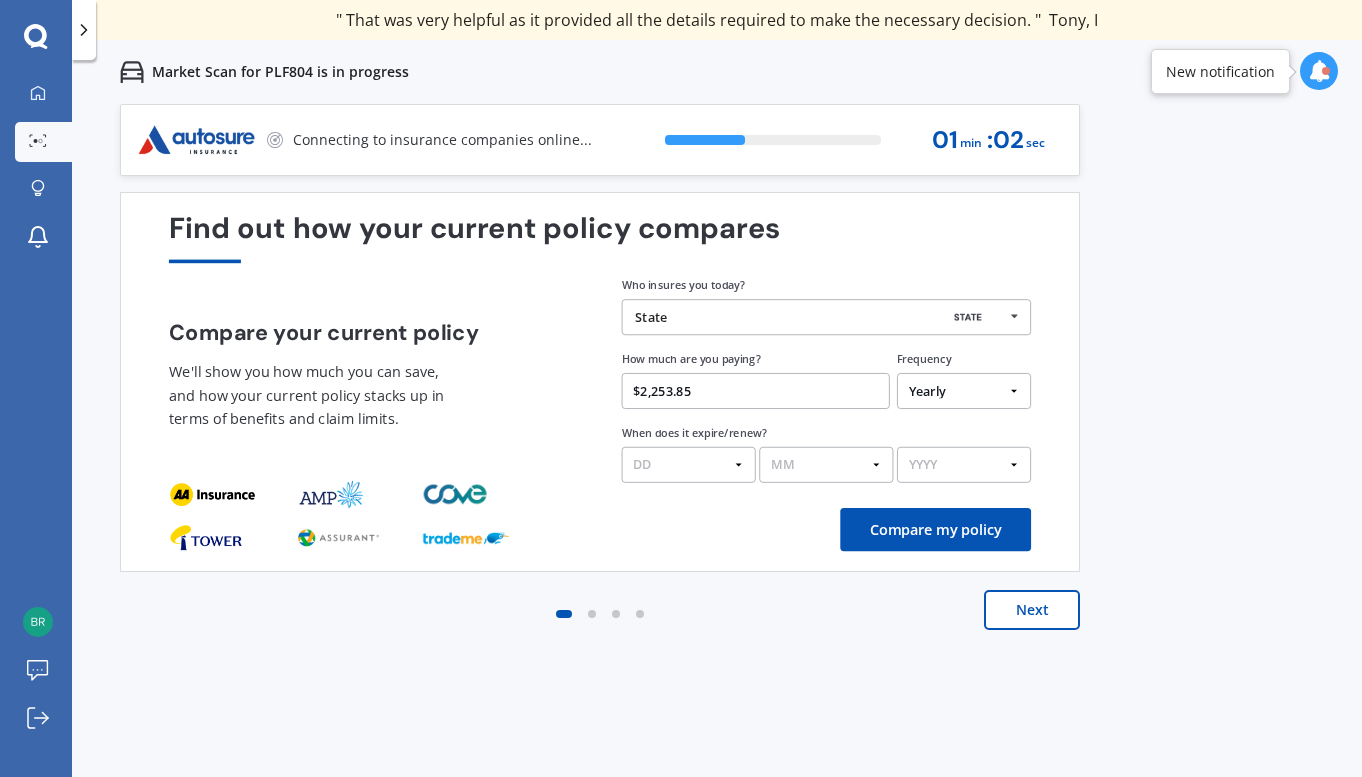 select on "08" 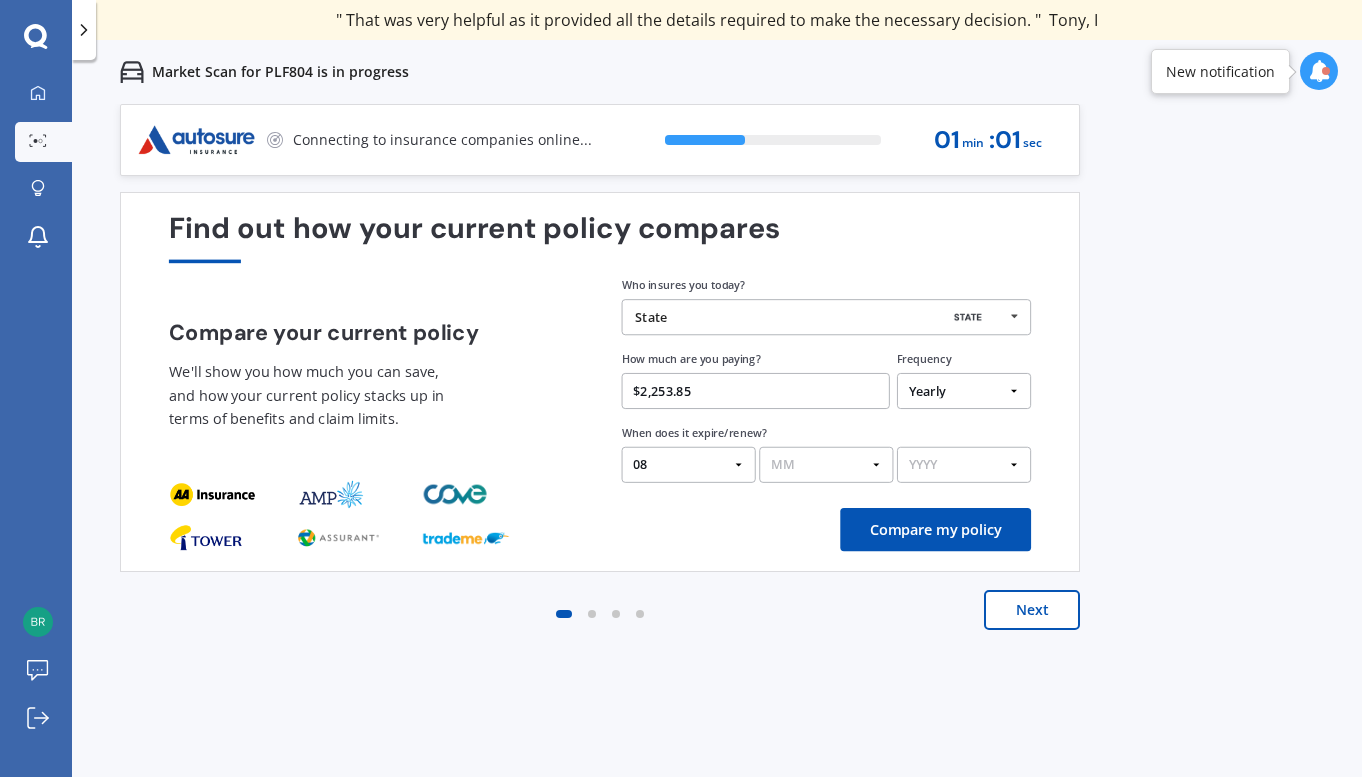 click on "MM 01 02 03 04 05 06 07 08 09 10 11 12" at bounding box center (826, 465) 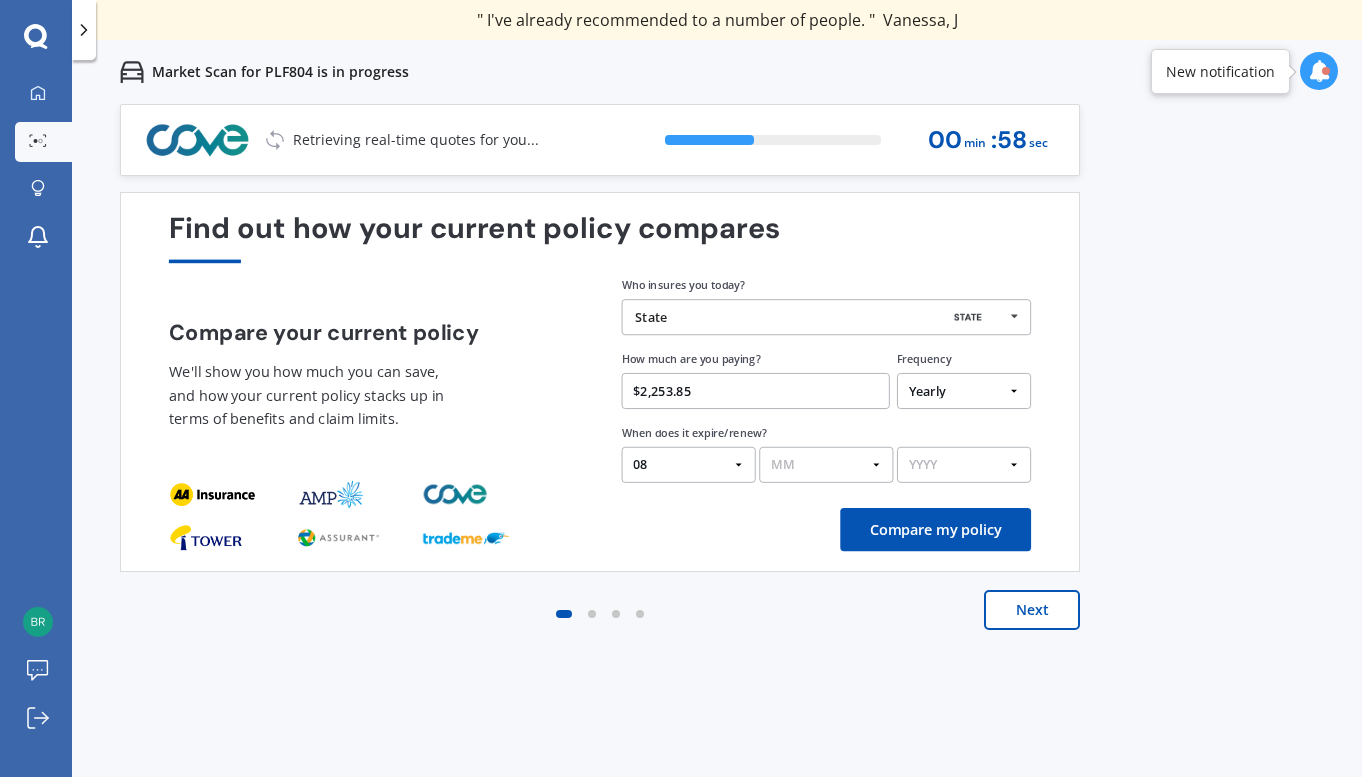 select on "08" 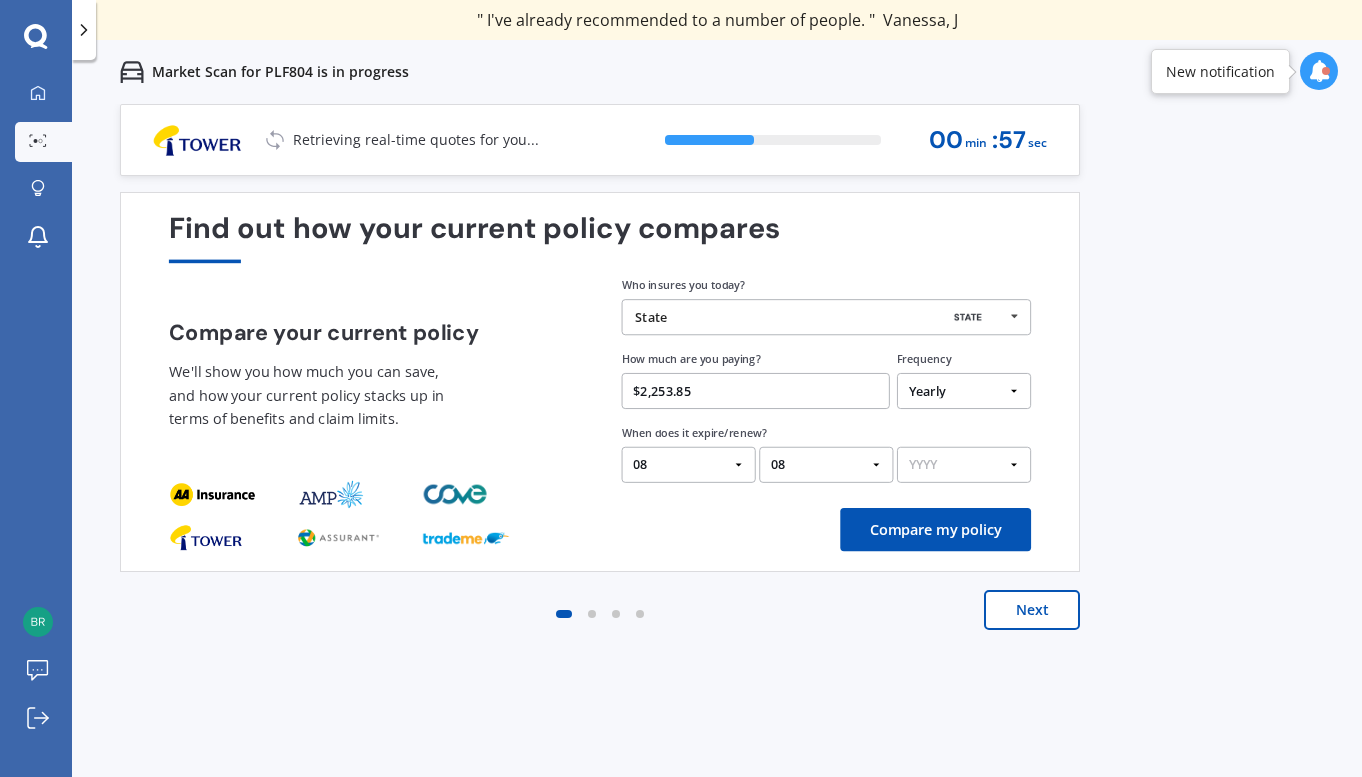 click on "YYYY 2026 2025 2024" at bounding box center (964, 465) 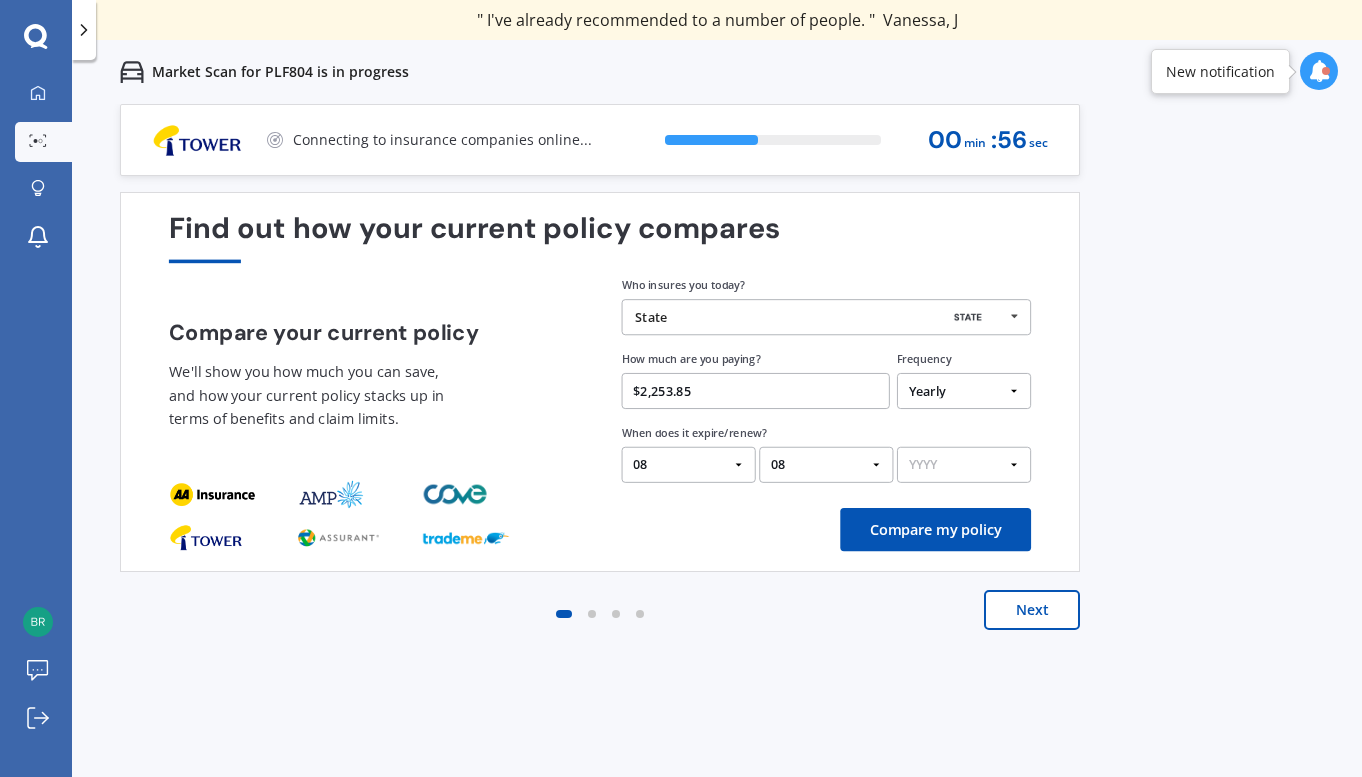 select on "2026" 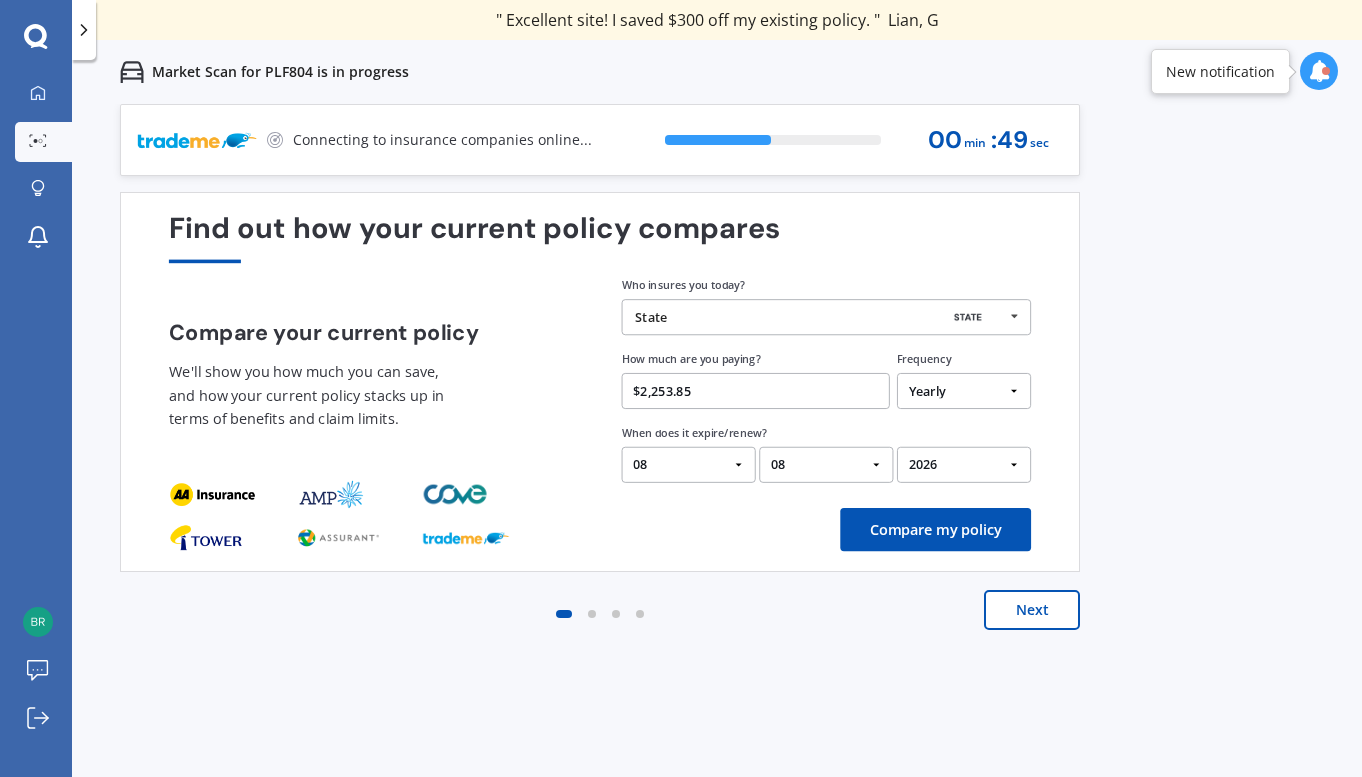 click on "DD 01 02 03 04 05 06 07 08 09 10 11 12 13 14 15 16 17 18 19 20 21 22 23 24 25 26 27 28 29 30 31" at bounding box center (689, 465) 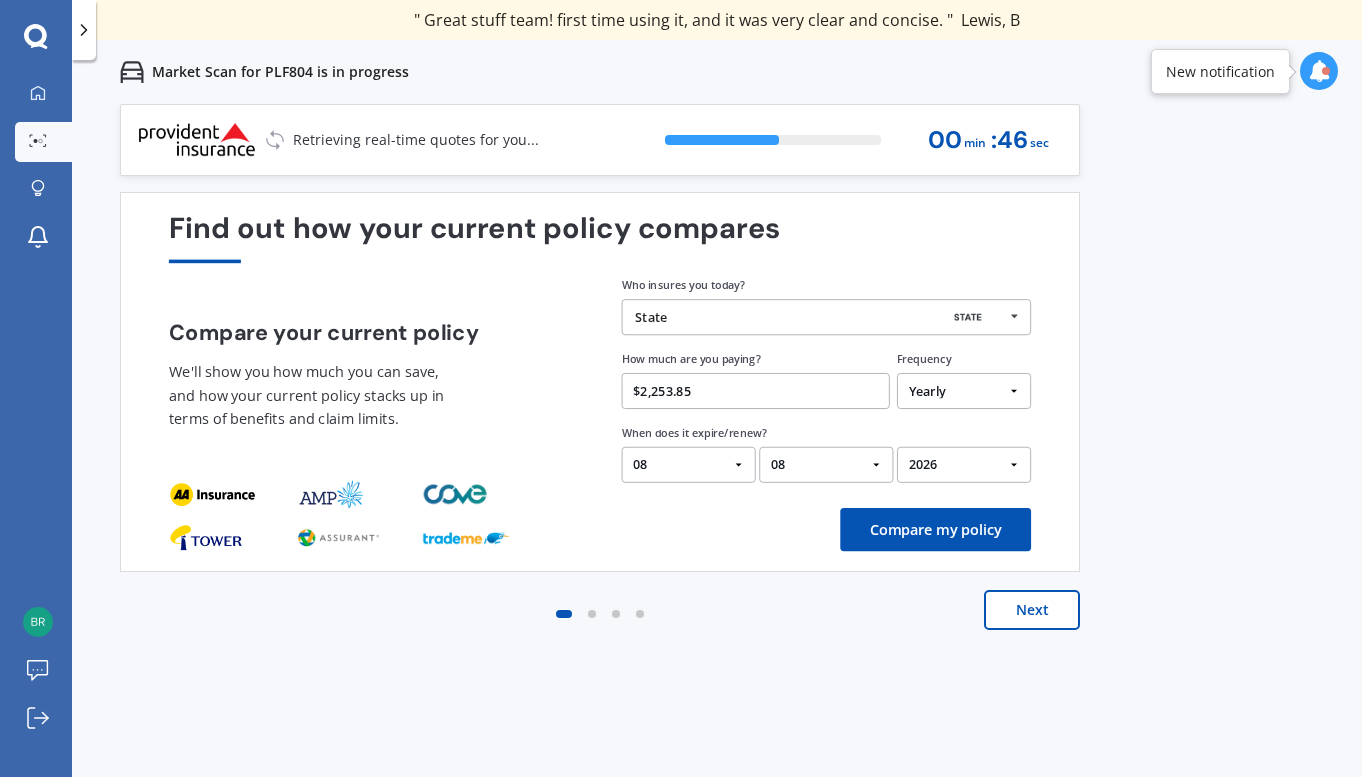 select on "05" 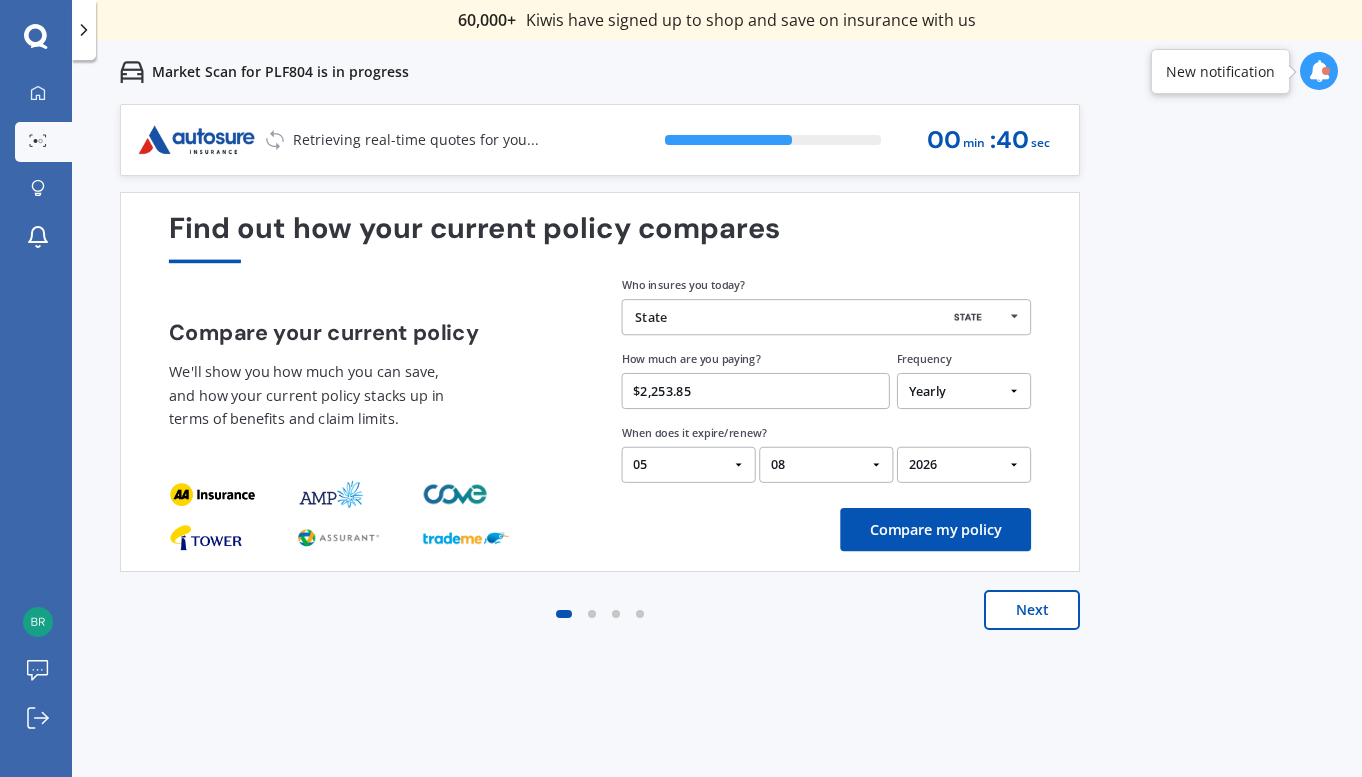 click on "Compare my policy" at bounding box center (935, 529) 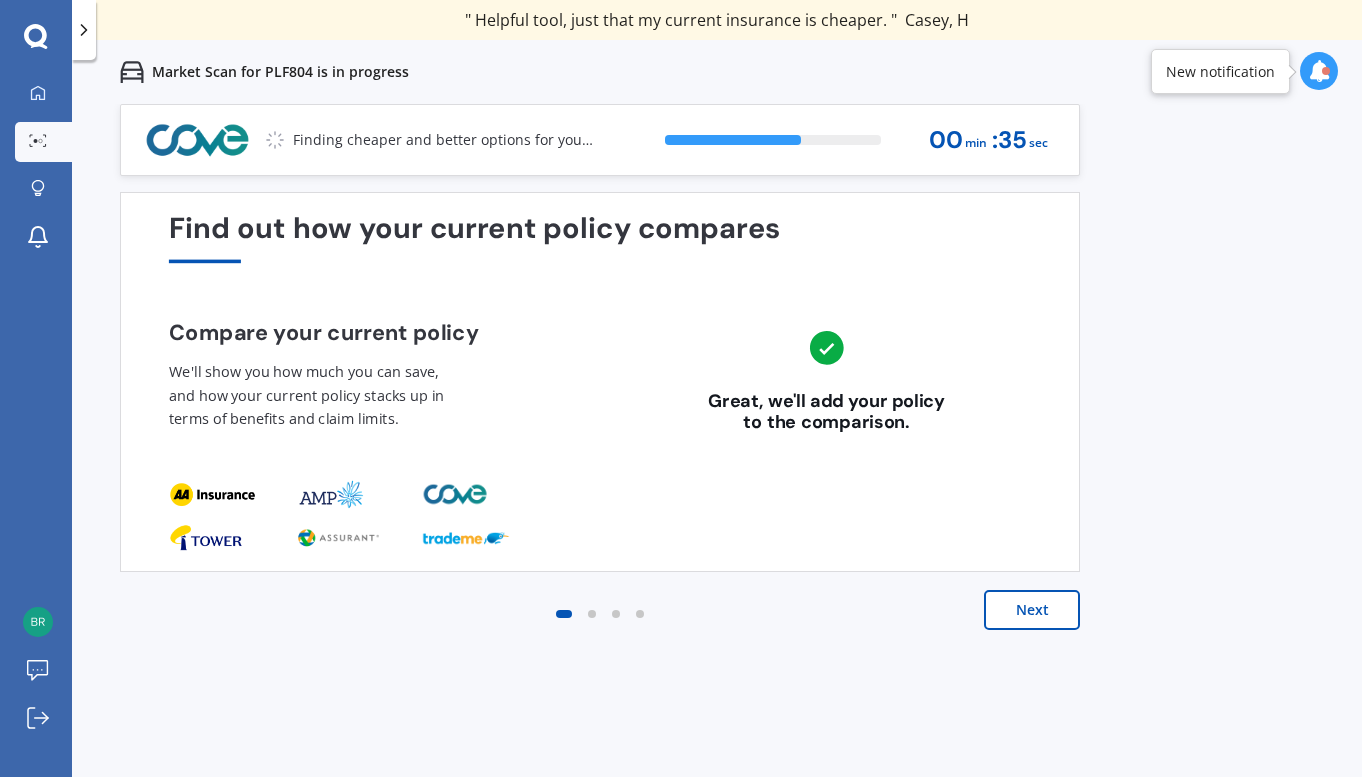 click on "Next" at bounding box center (1032, 610) 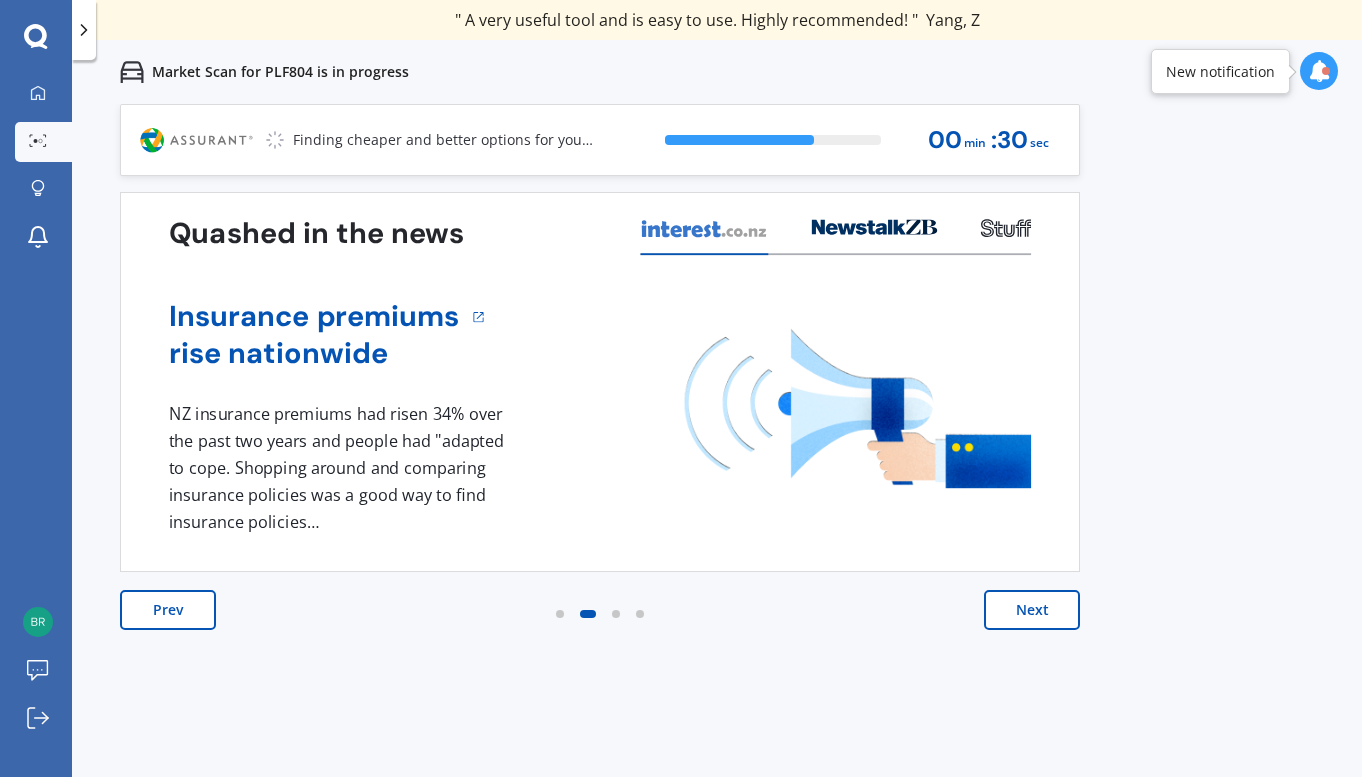 click on "Next" at bounding box center (1032, 610) 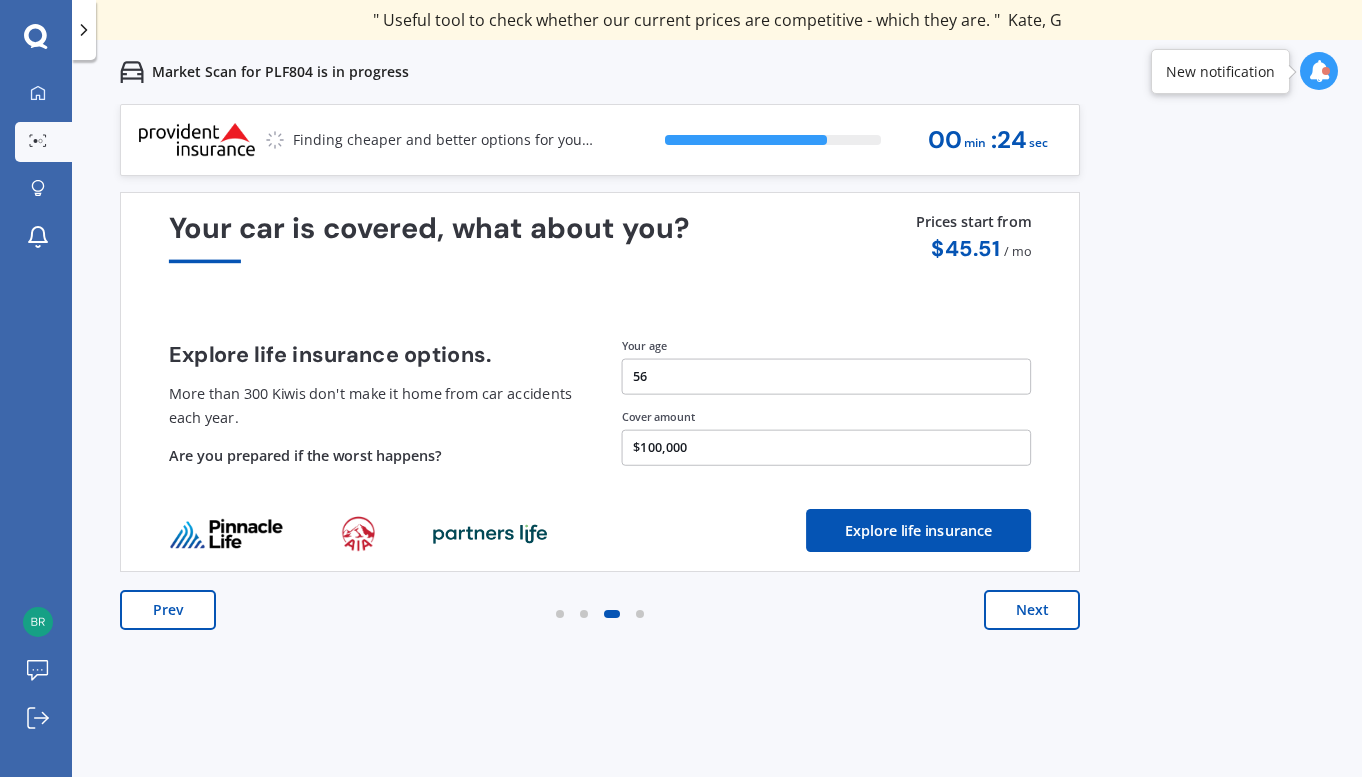 click on "Next" at bounding box center (1032, 610) 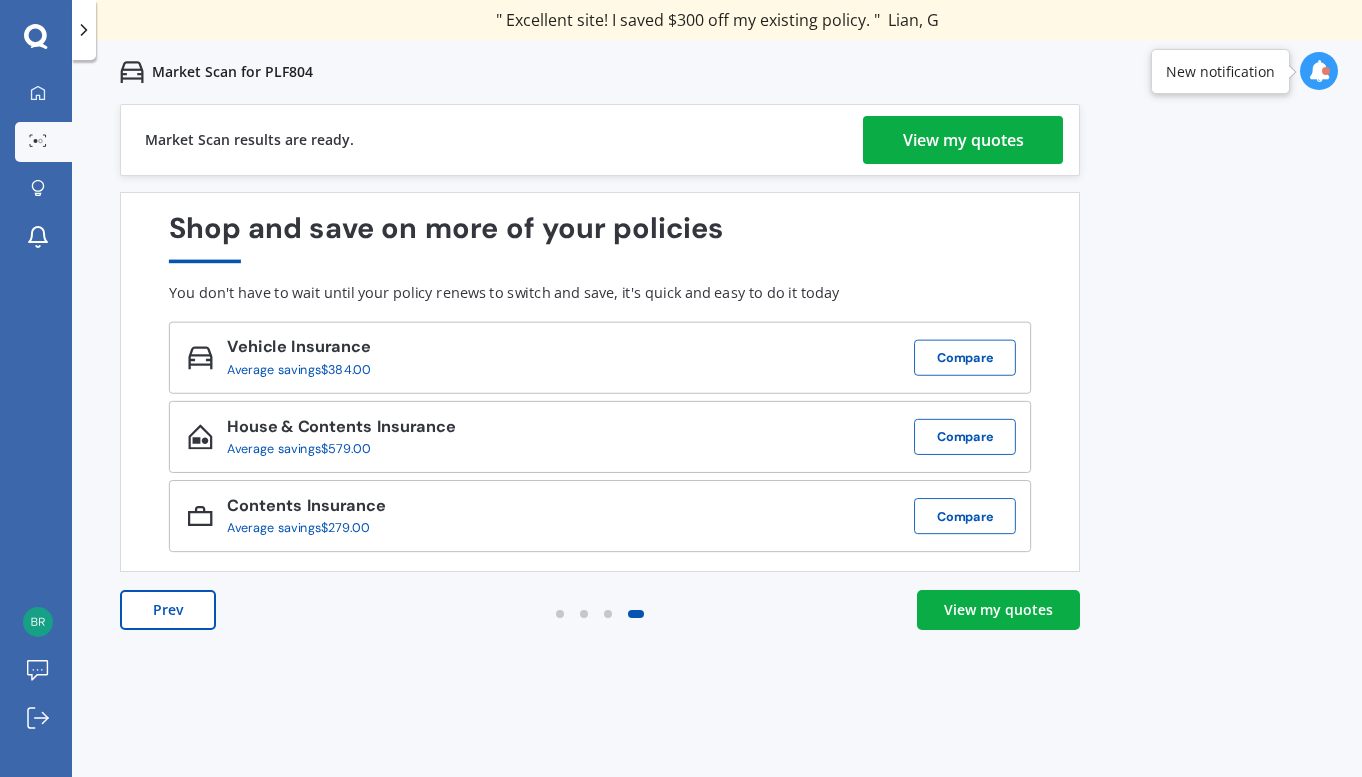 click on "View my quotes" at bounding box center (963, 140) 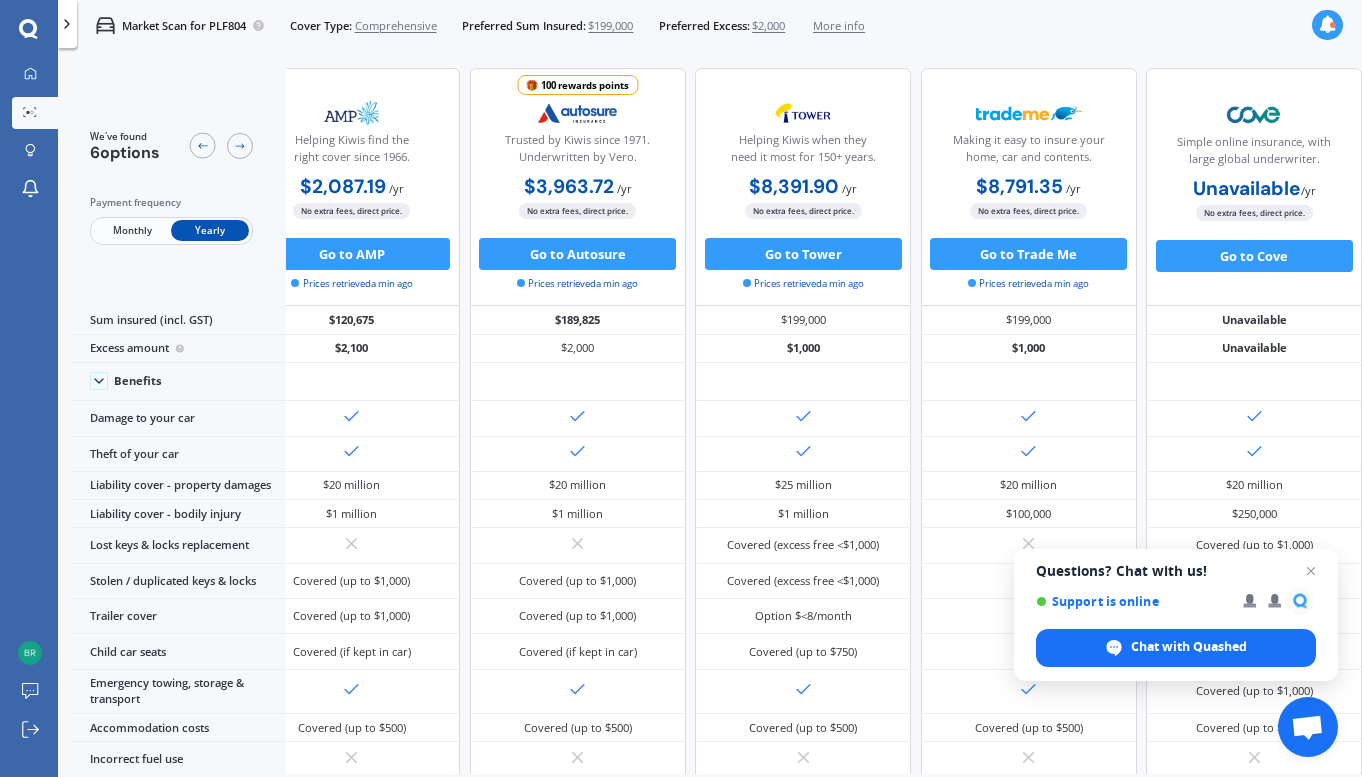 scroll, scrollTop: 0, scrollLeft: 345, axis: horizontal 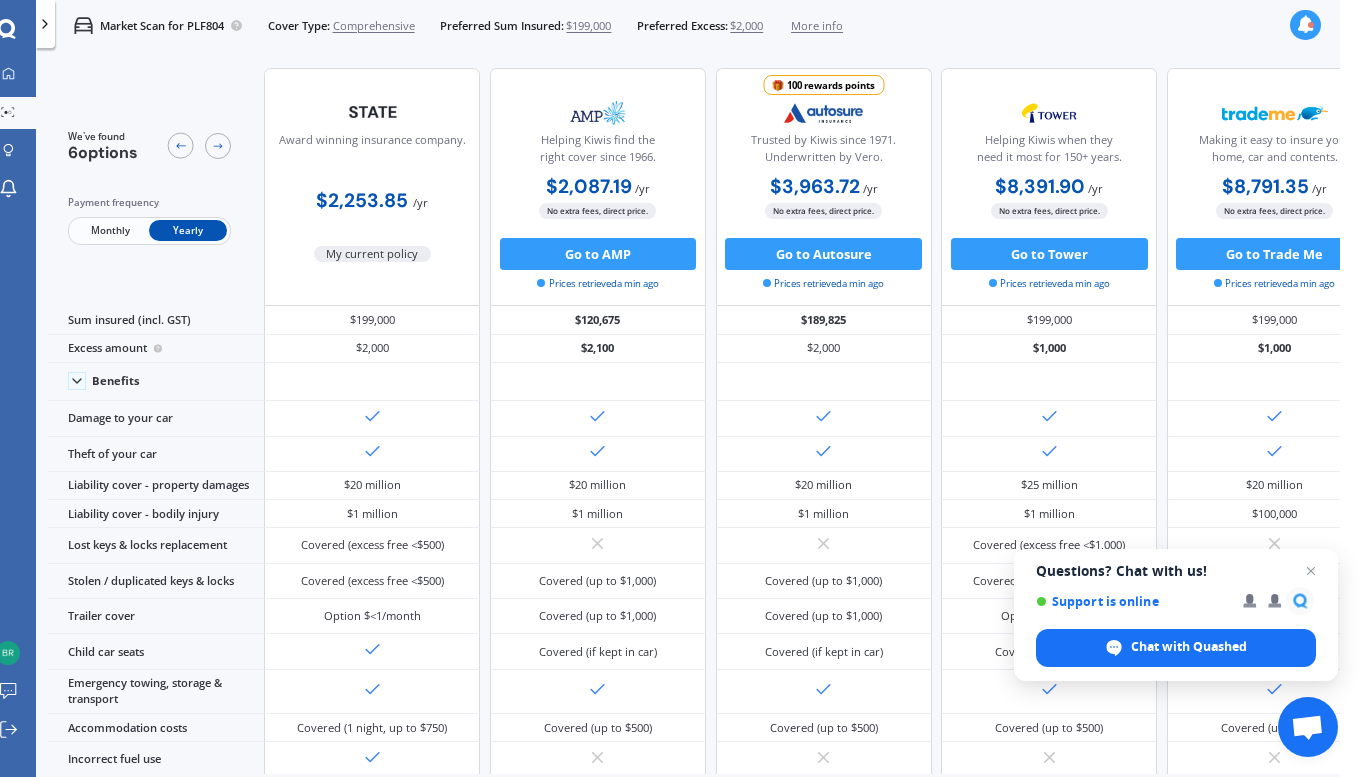 click at bounding box center [1306, 25] 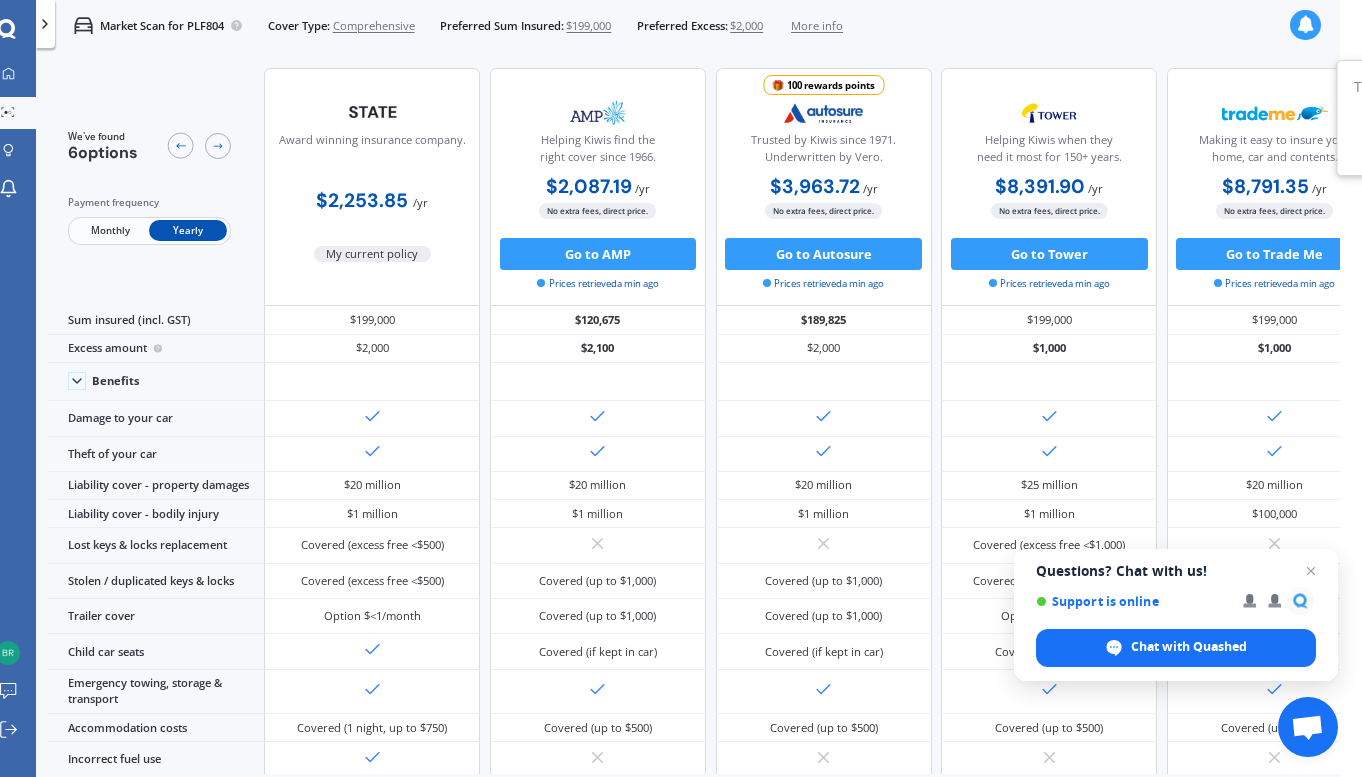 click at bounding box center [1306, 25] 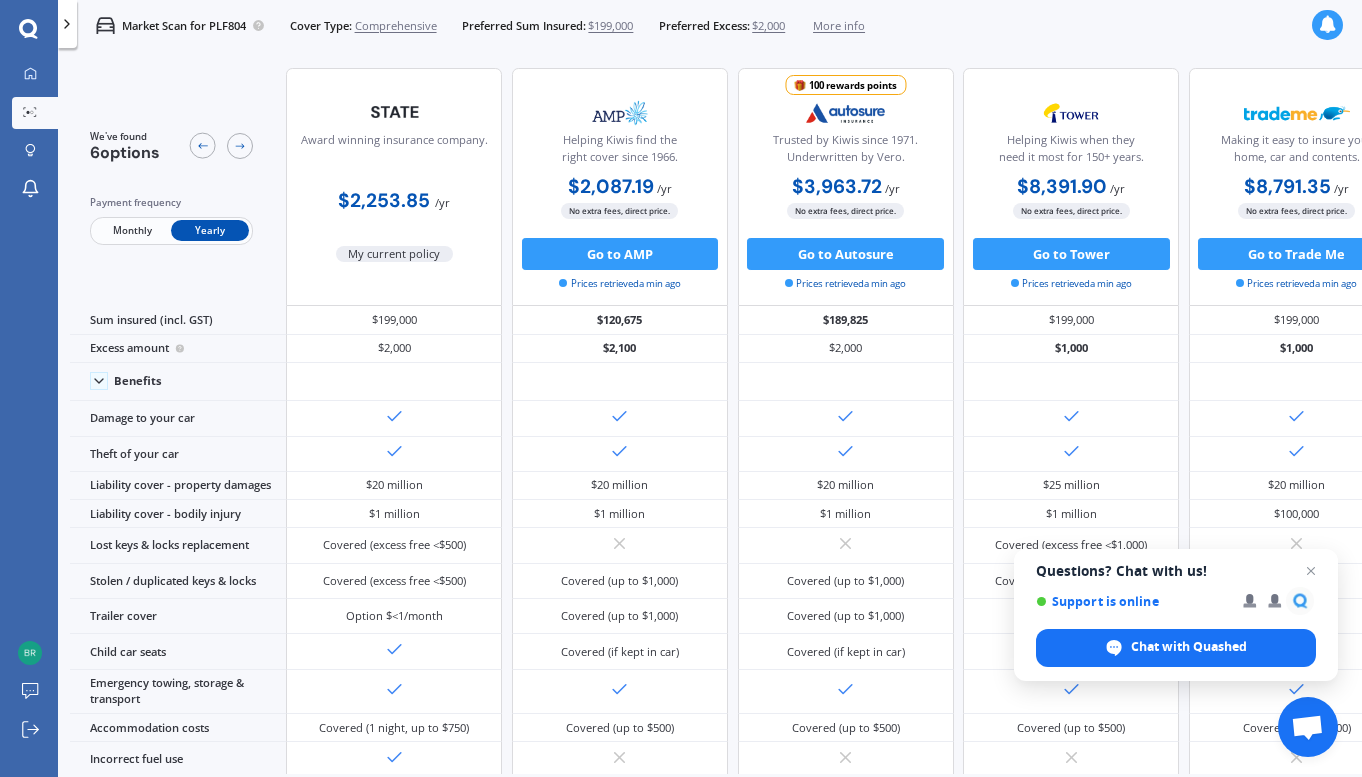 scroll, scrollTop: 0, scrollLeft: 0, axis: both 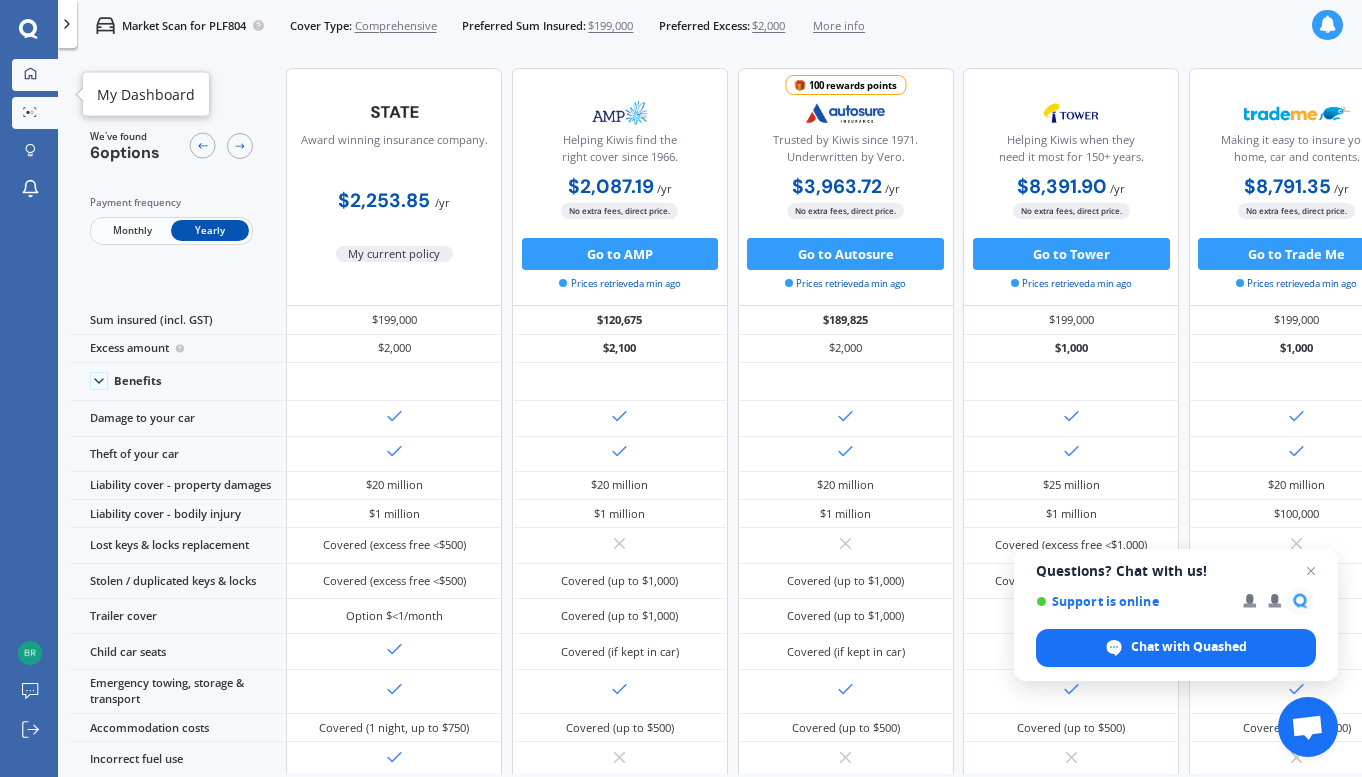 click on "My Dashboard" at bounding box center [35, 75] 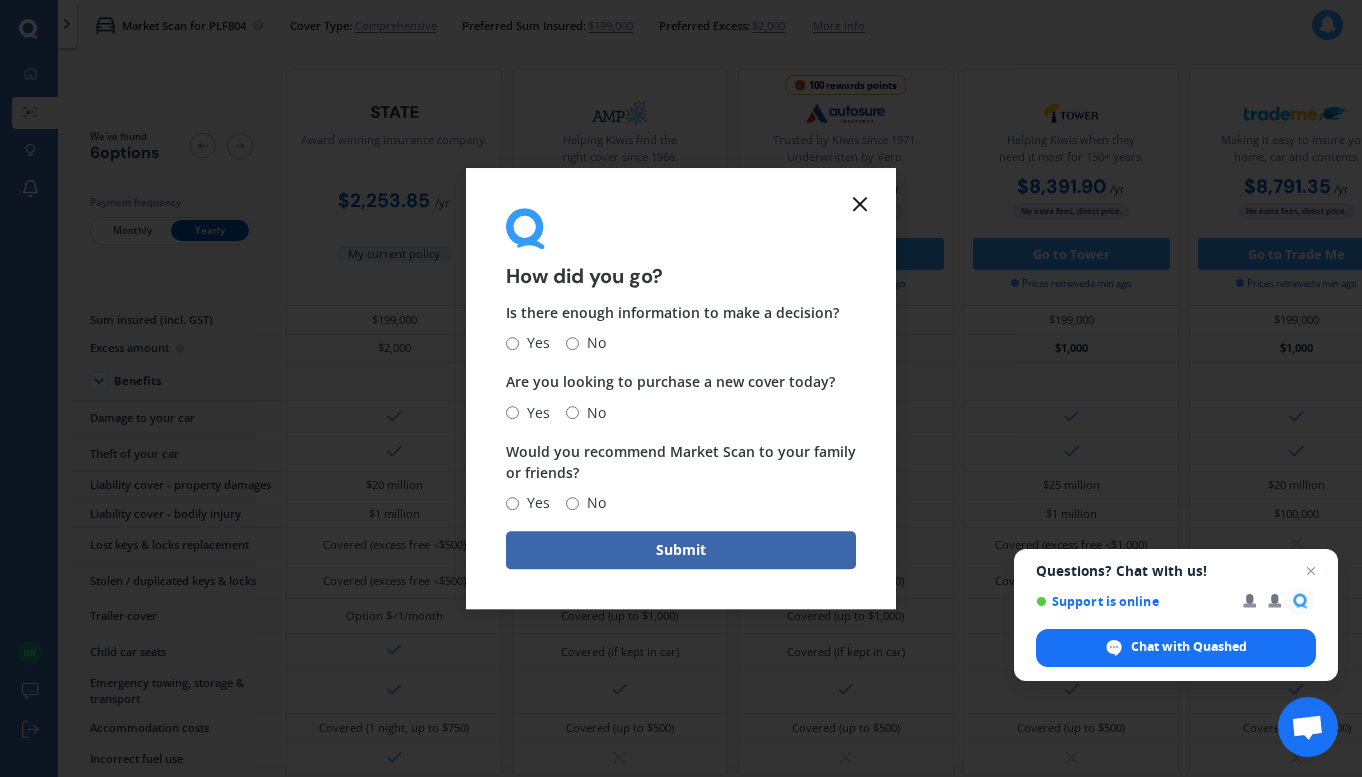 click 